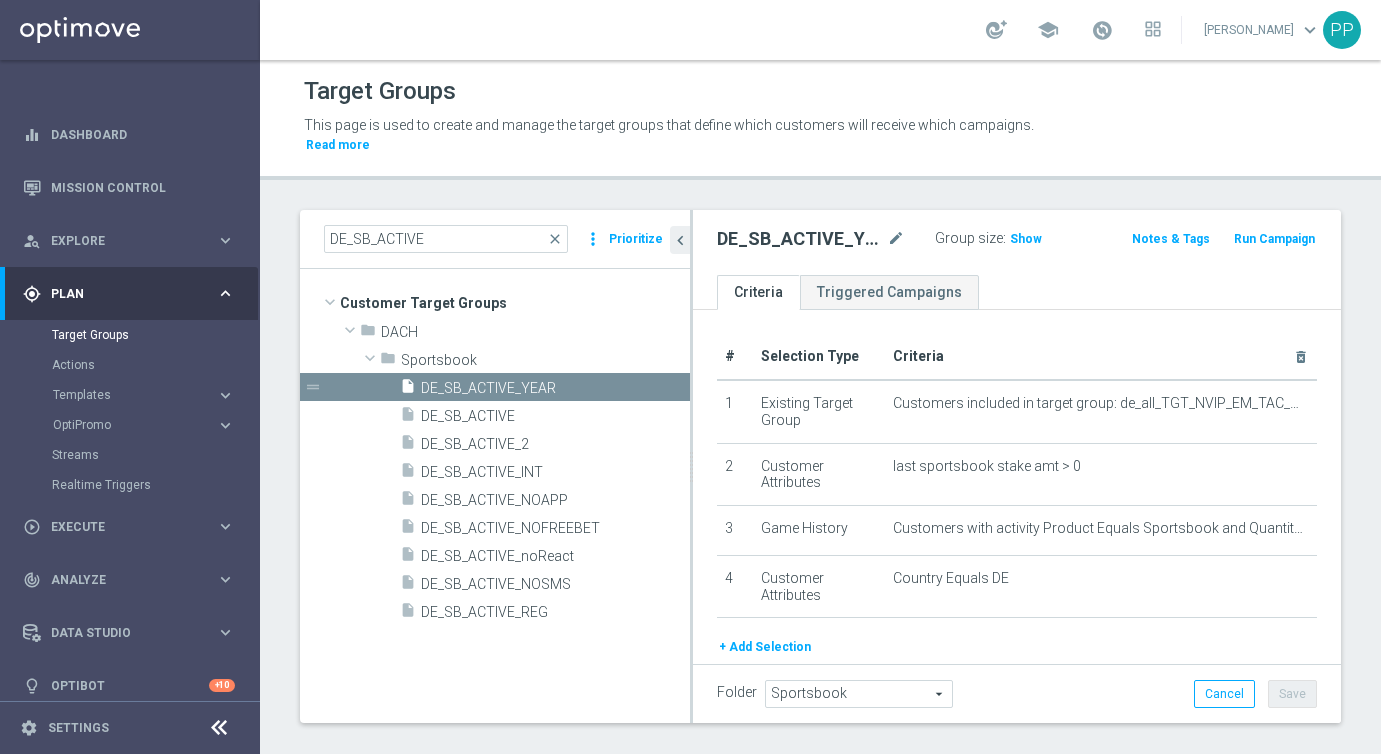 scroll, scrollTop: 0, scrollLeft: 0, axis: both 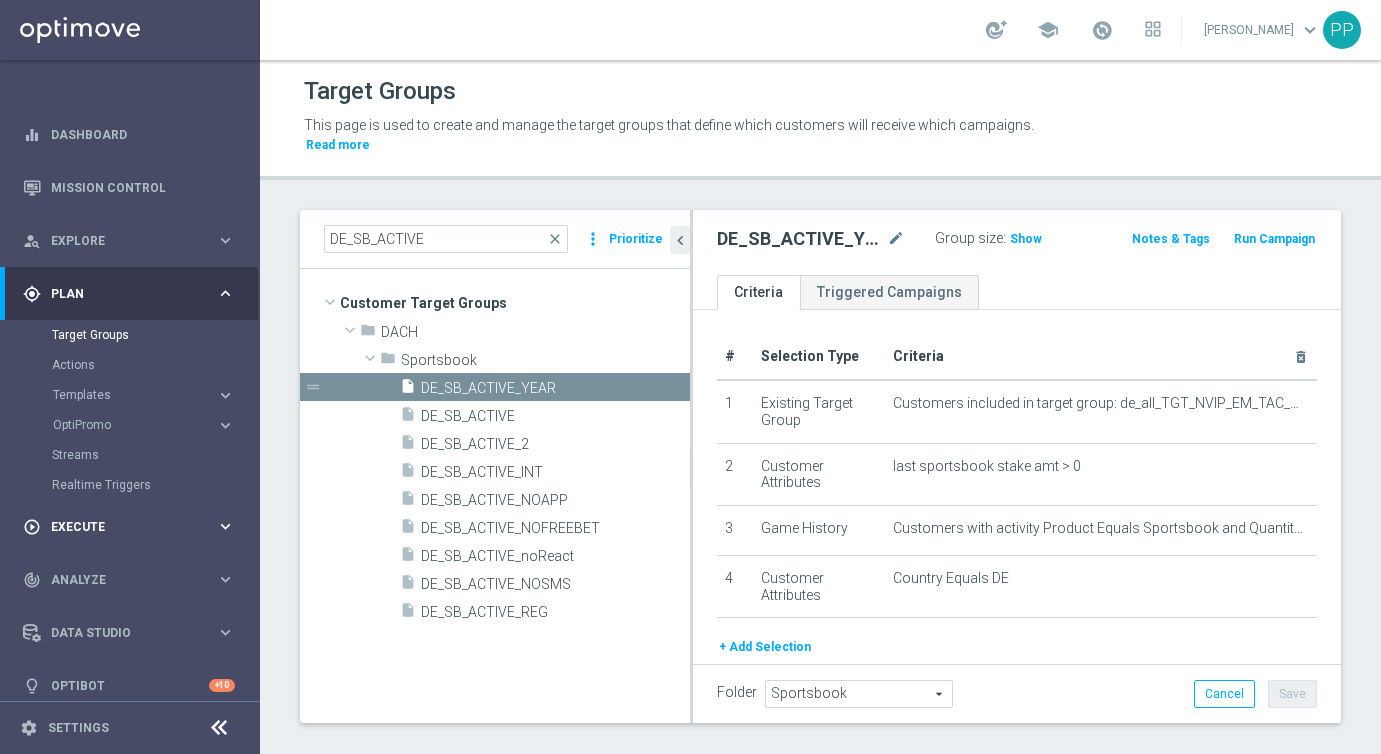click on "Execute" at bounding box center [133, 527] 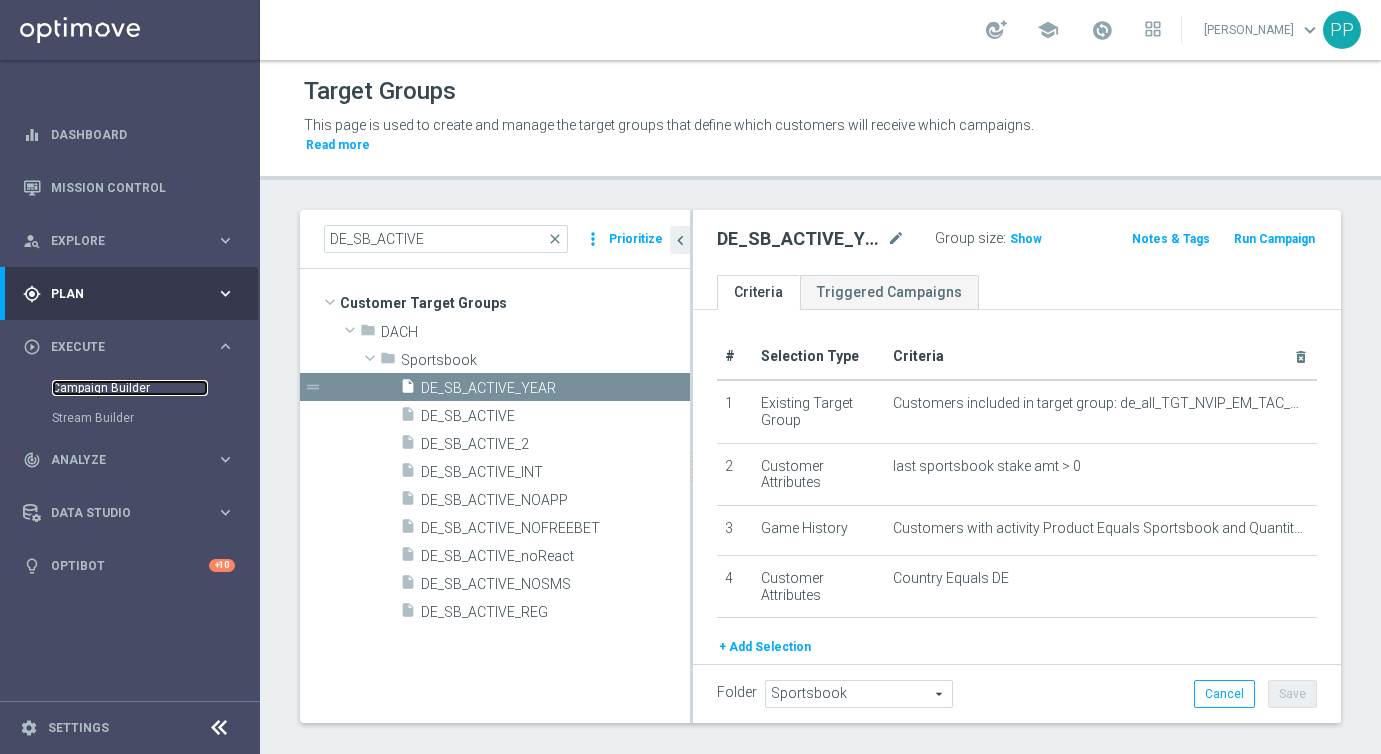 click on "Campaign Builder" at bounding box center (130, 388) 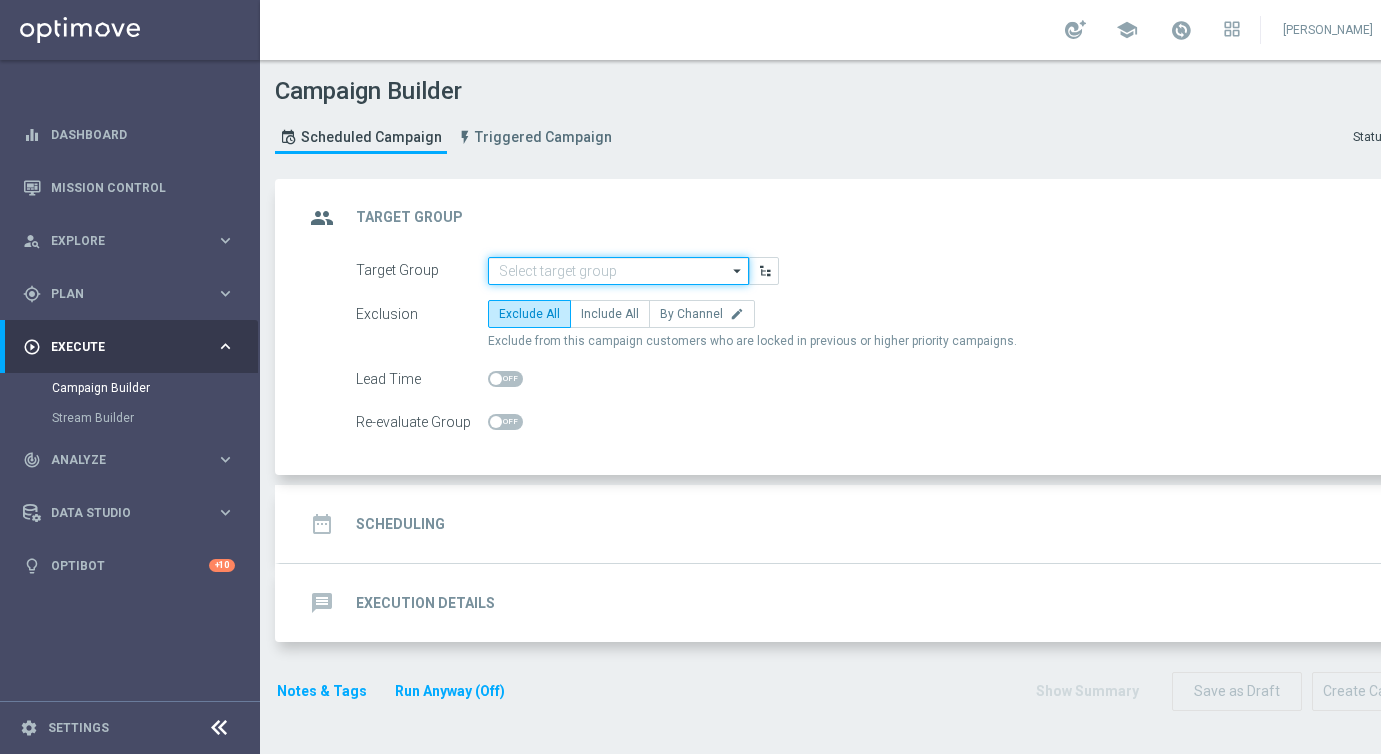 click 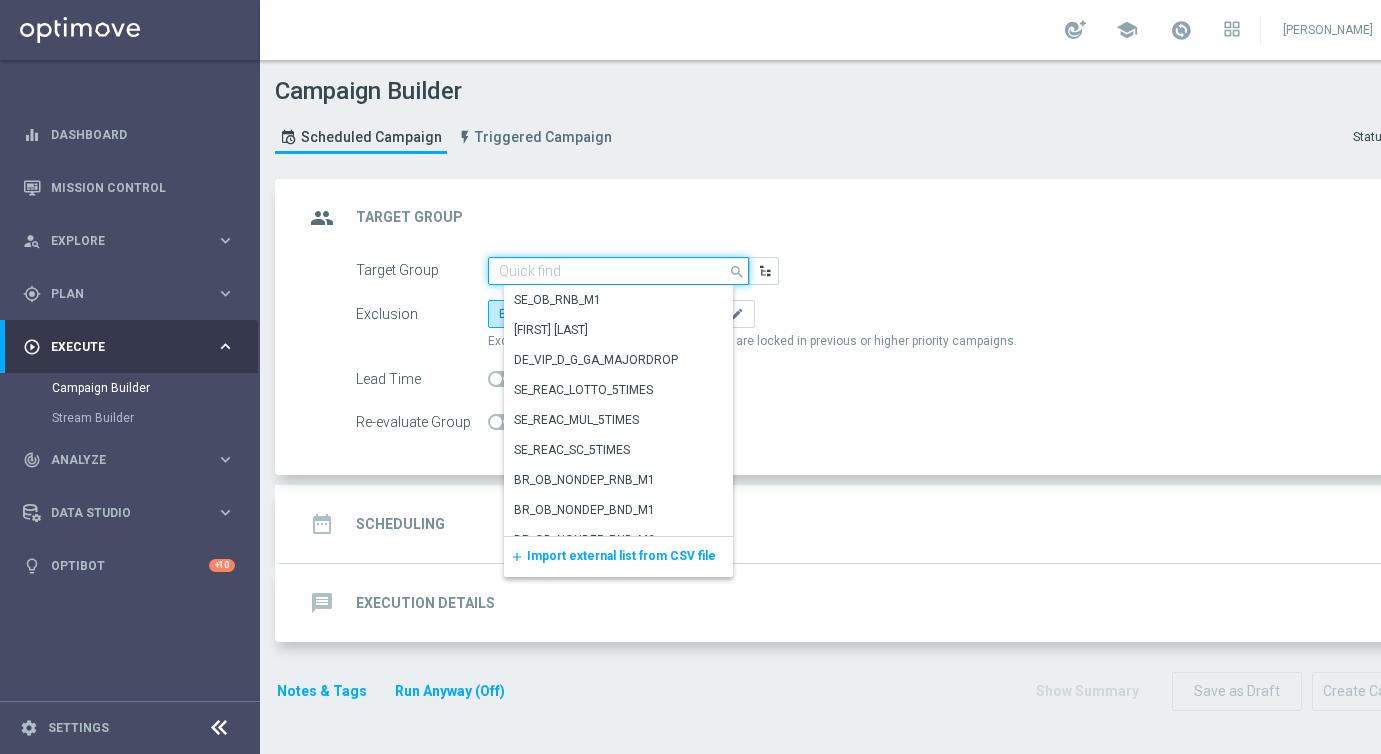 paste on "DE_SB_ACTIVE_YEAR" 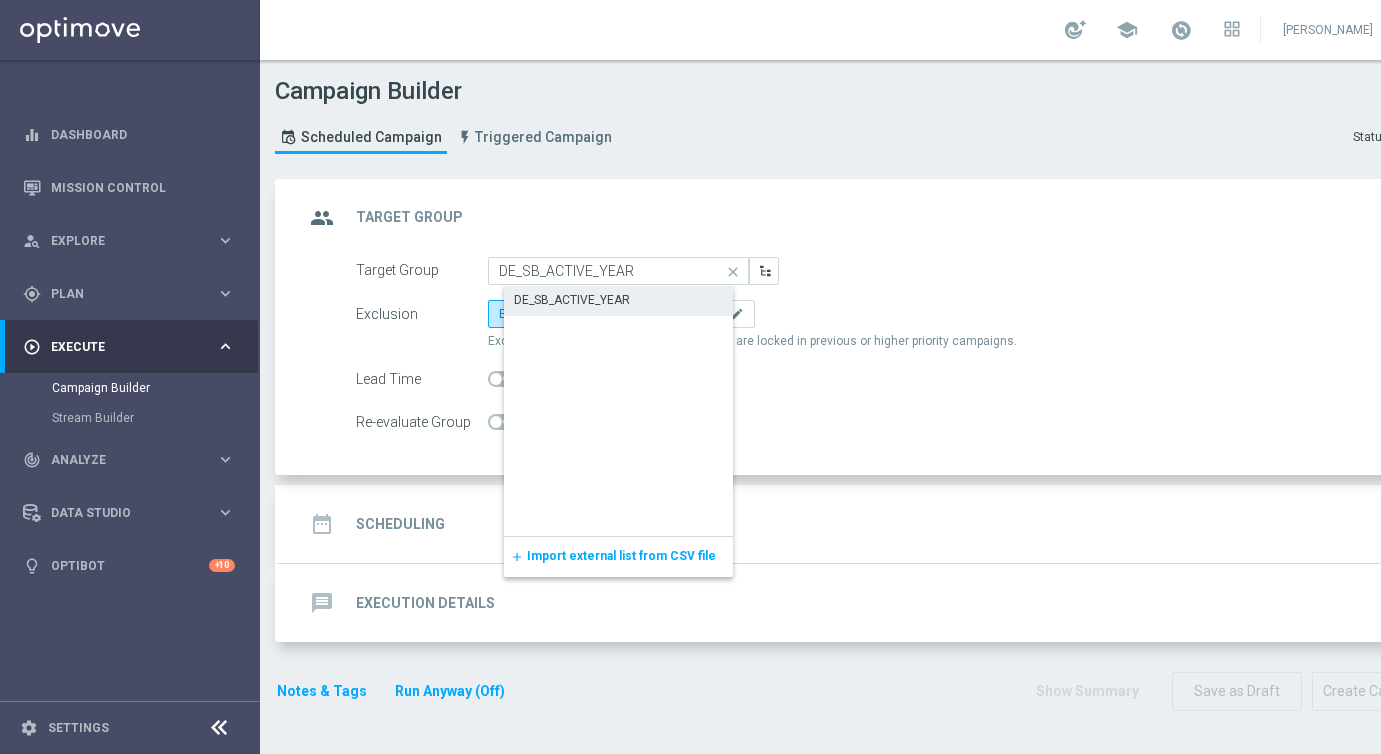 click on "DE_SB_ACTIVE_YEAR" 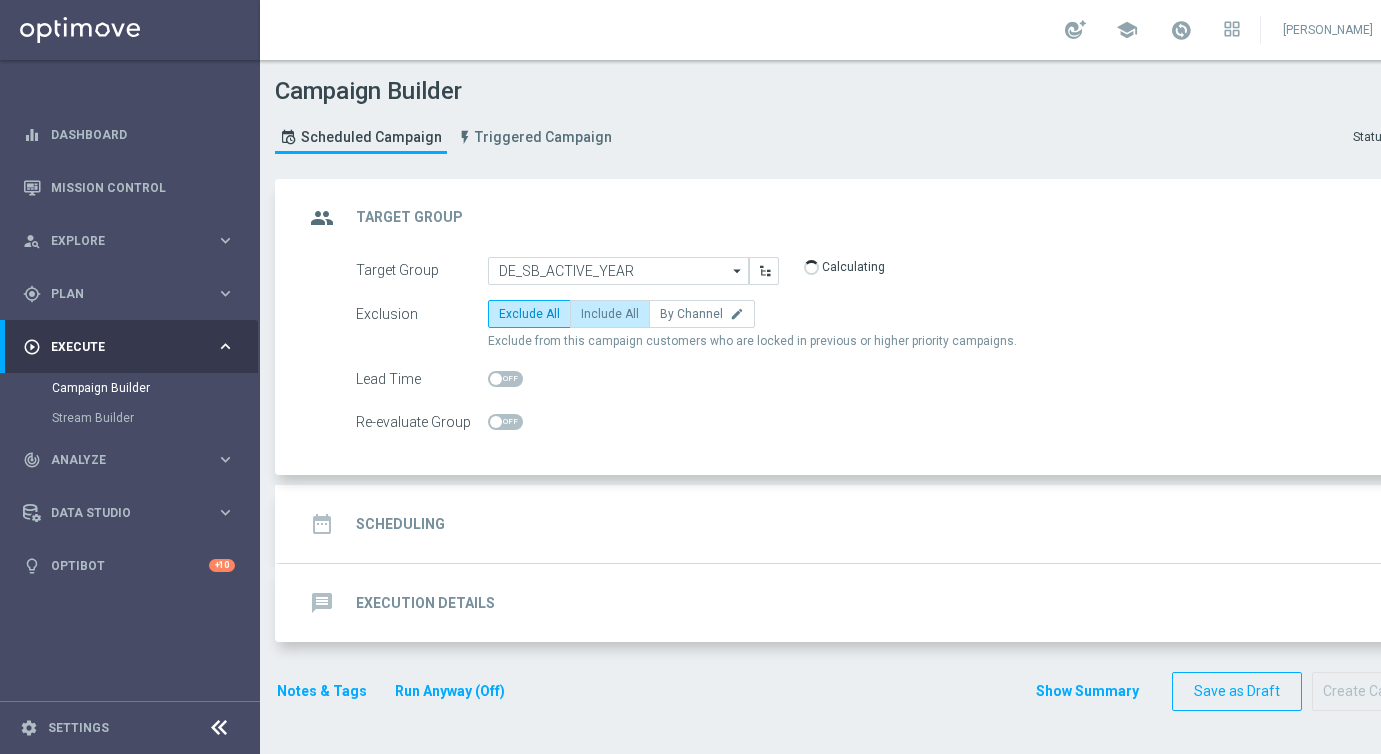 click on "Include All" 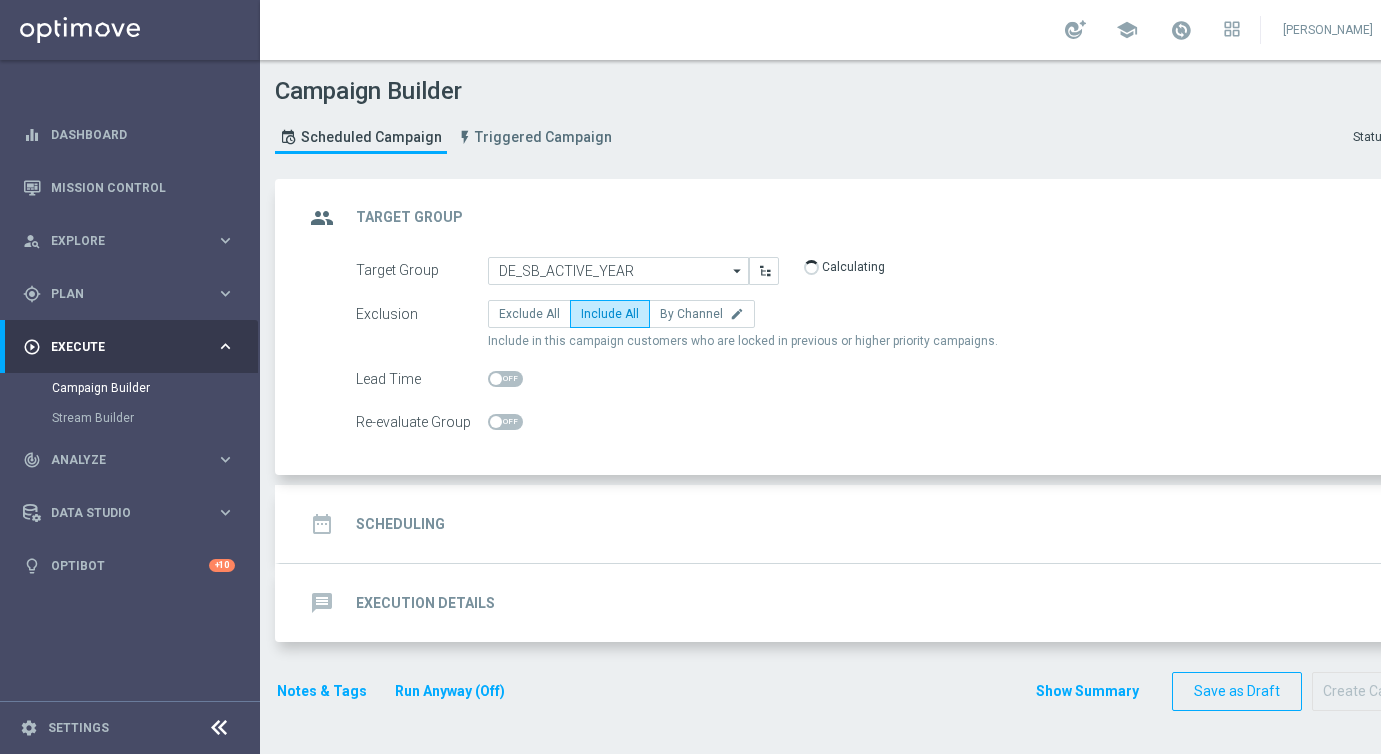 click on "Scheduling" 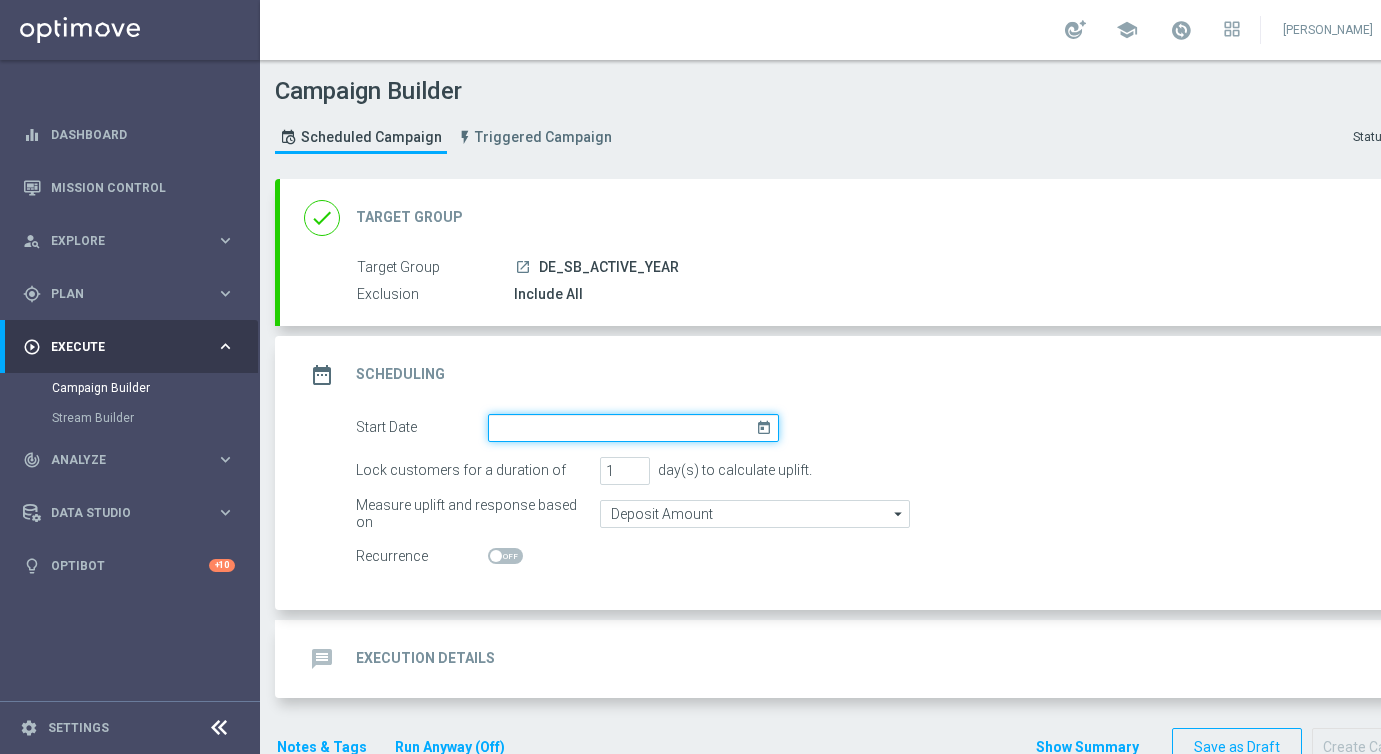 click 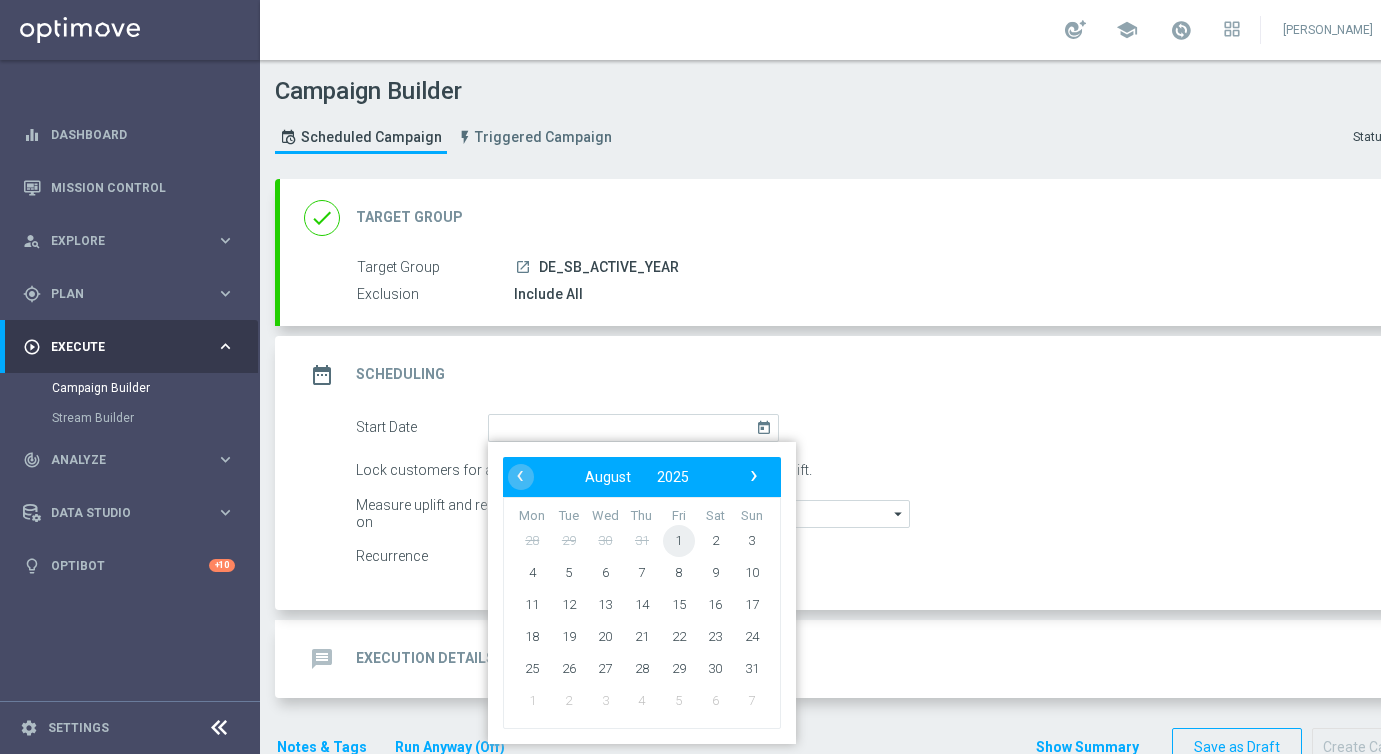 click on "1" 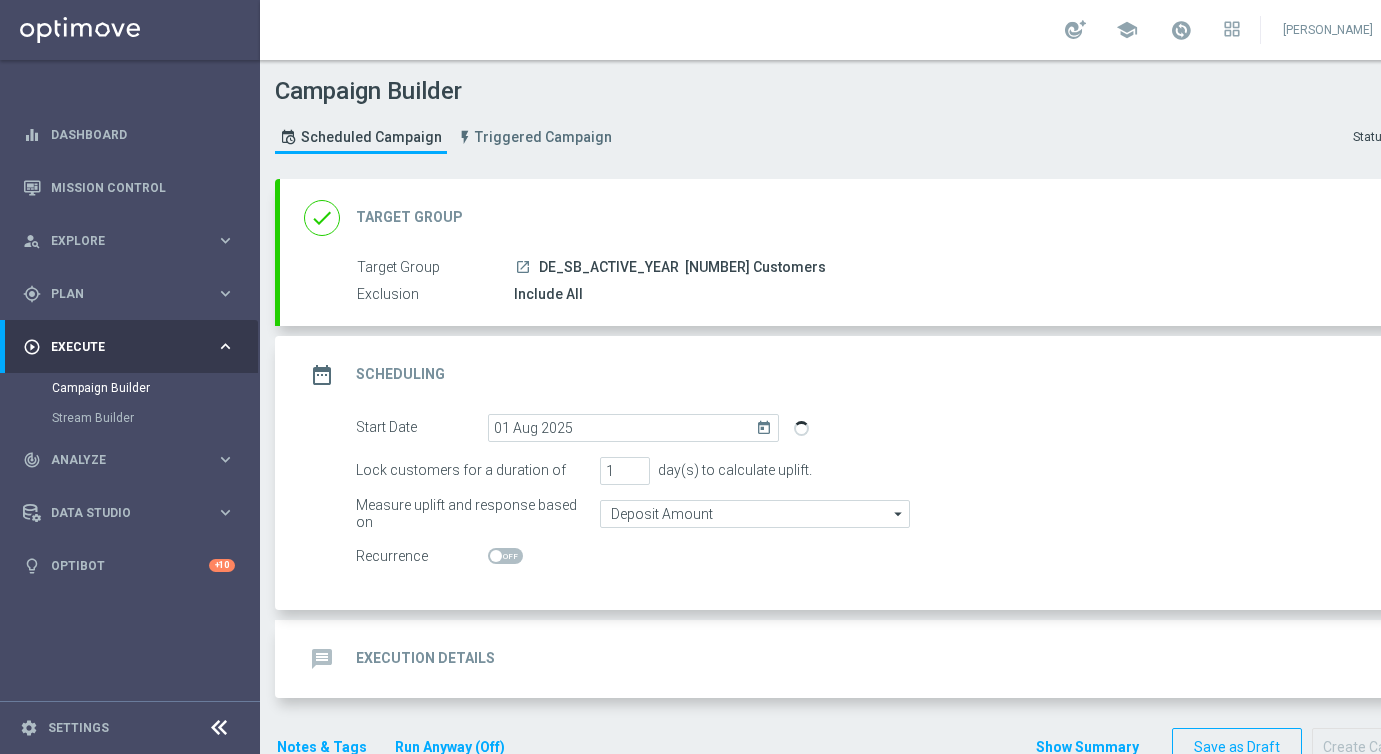 click on "Execution Details" 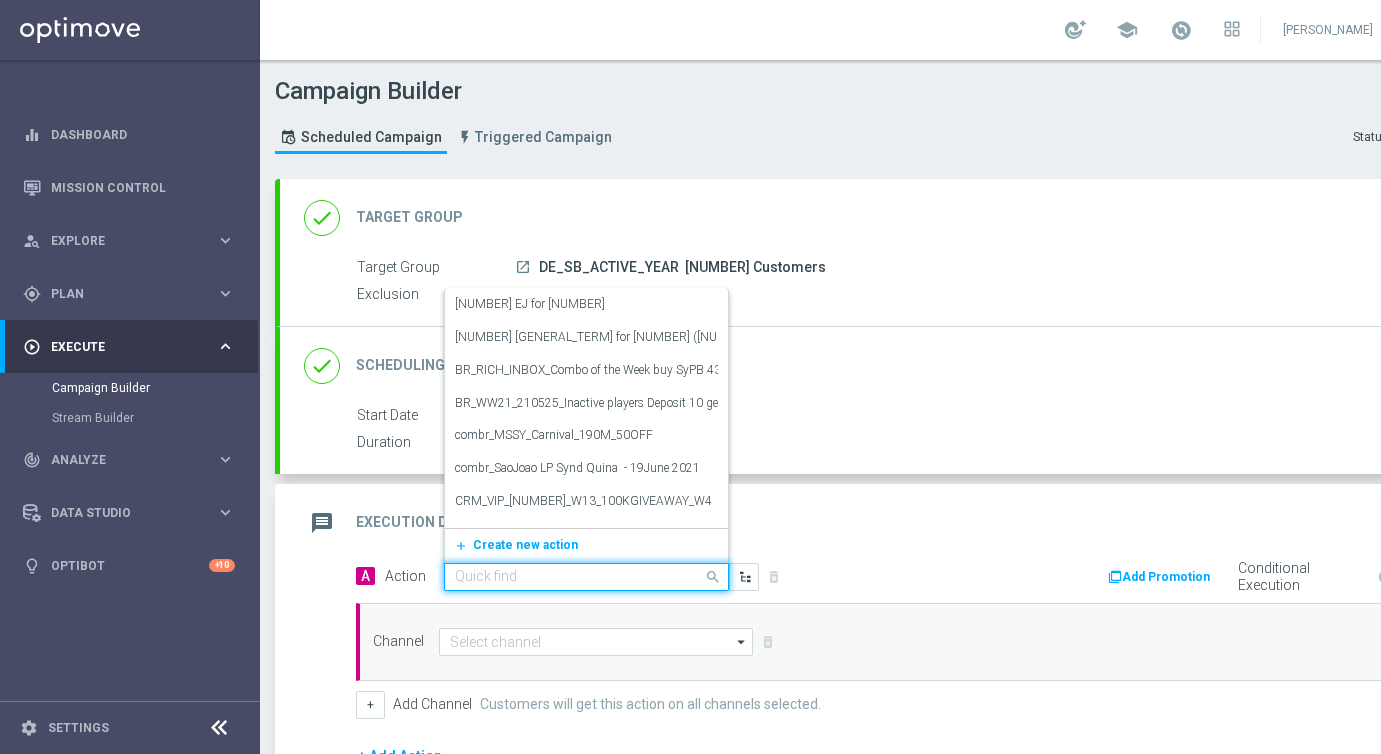 click 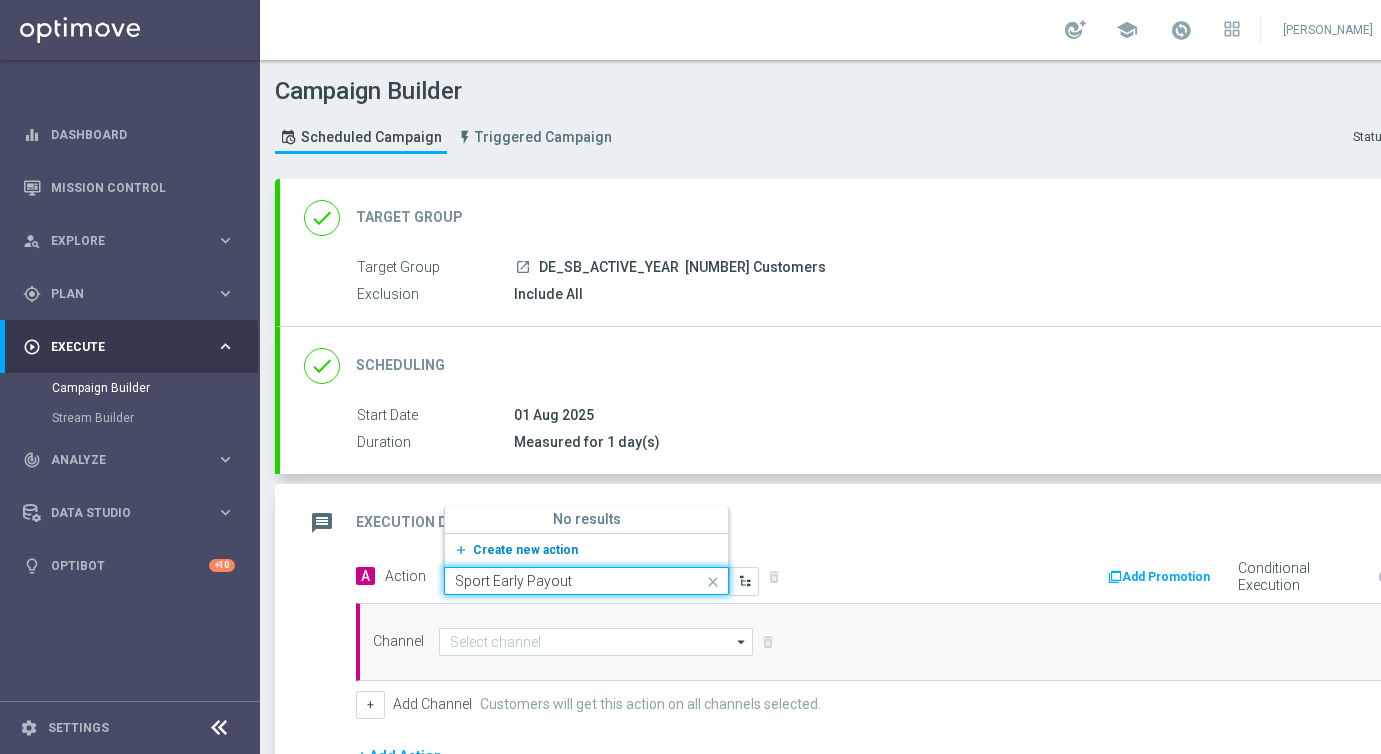click on "Create new action" at bounding box center (525, 550) 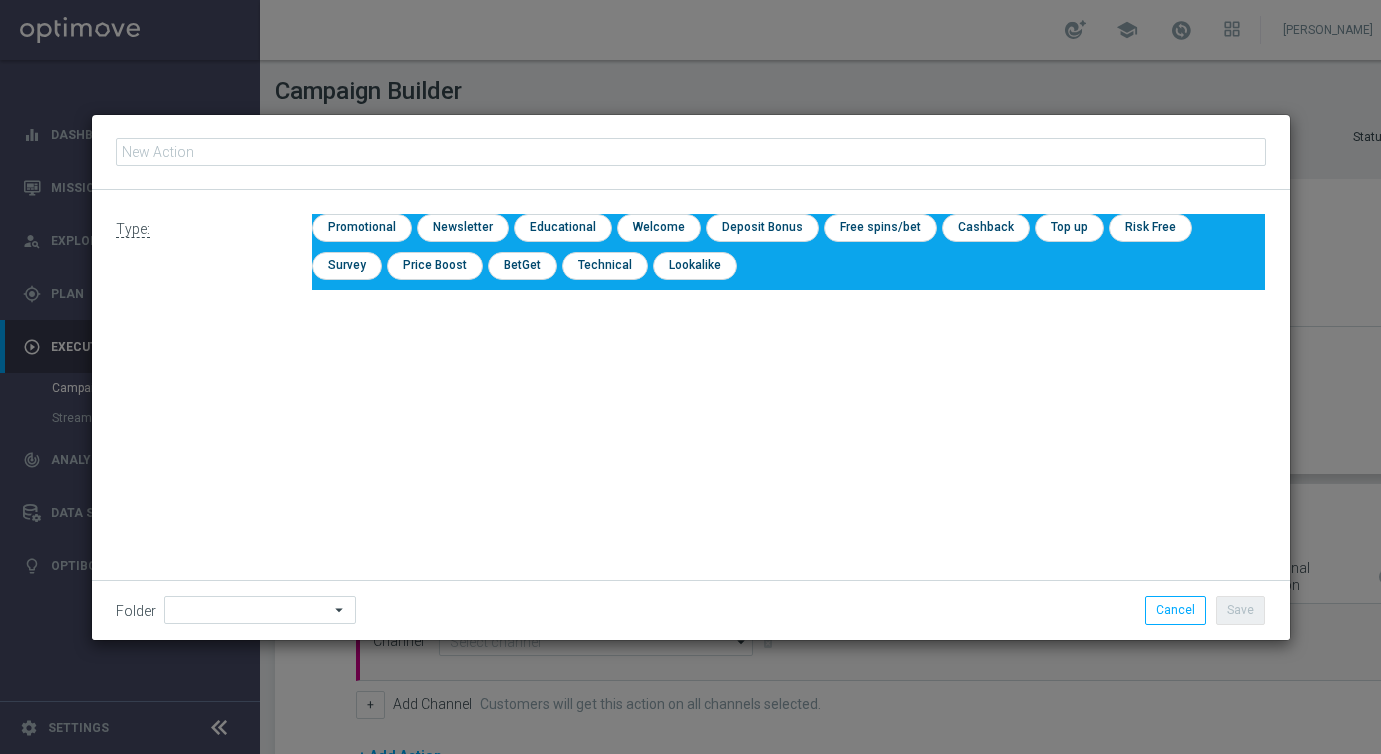 type on "Sport Early Payout" 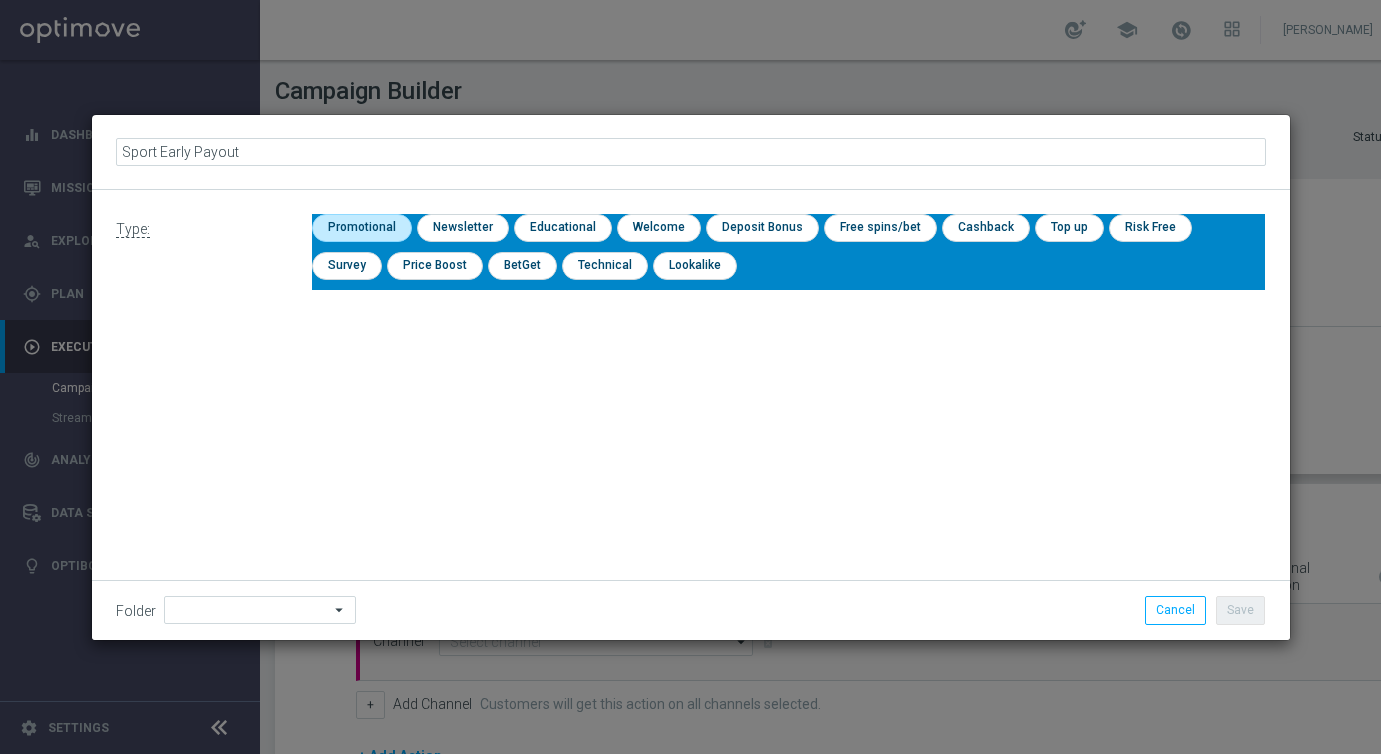 click 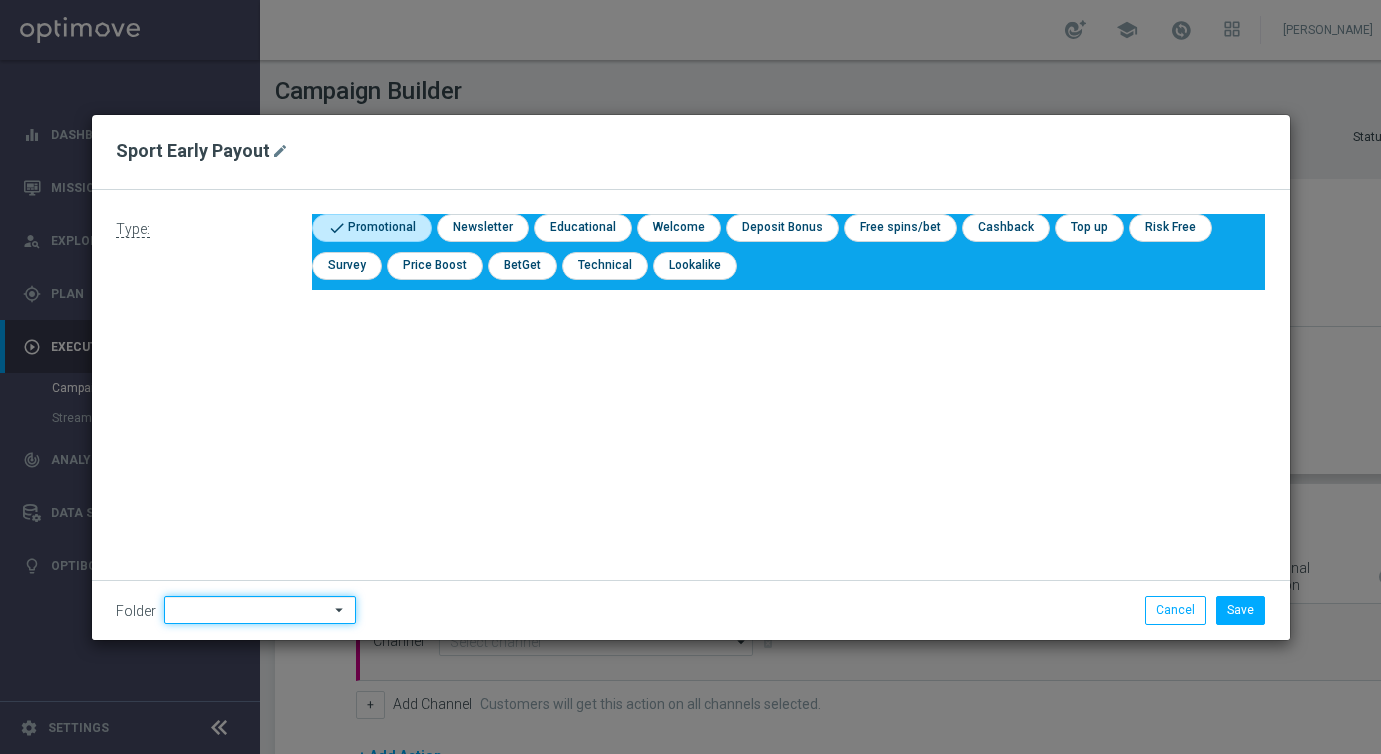 click 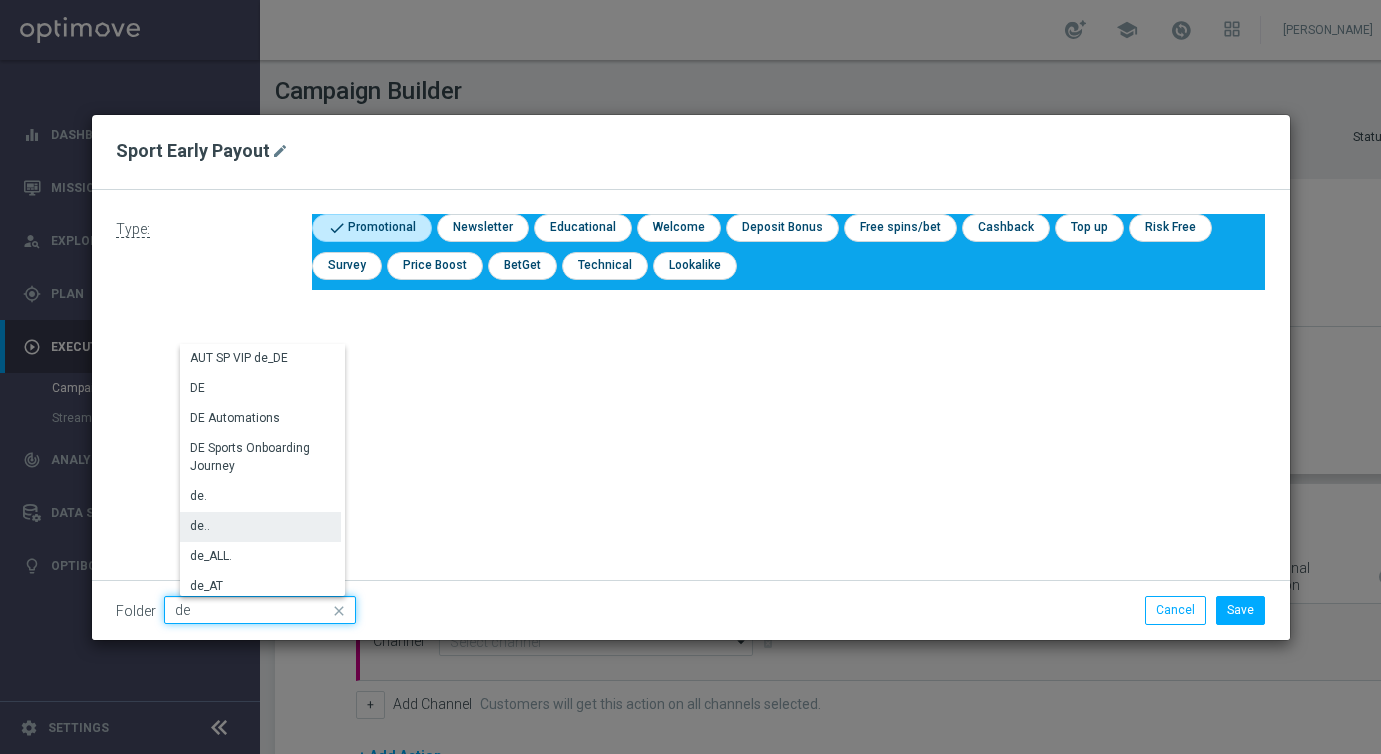 scroll, scrollTop: 2069, scrollLeft: 0, axis: vertical 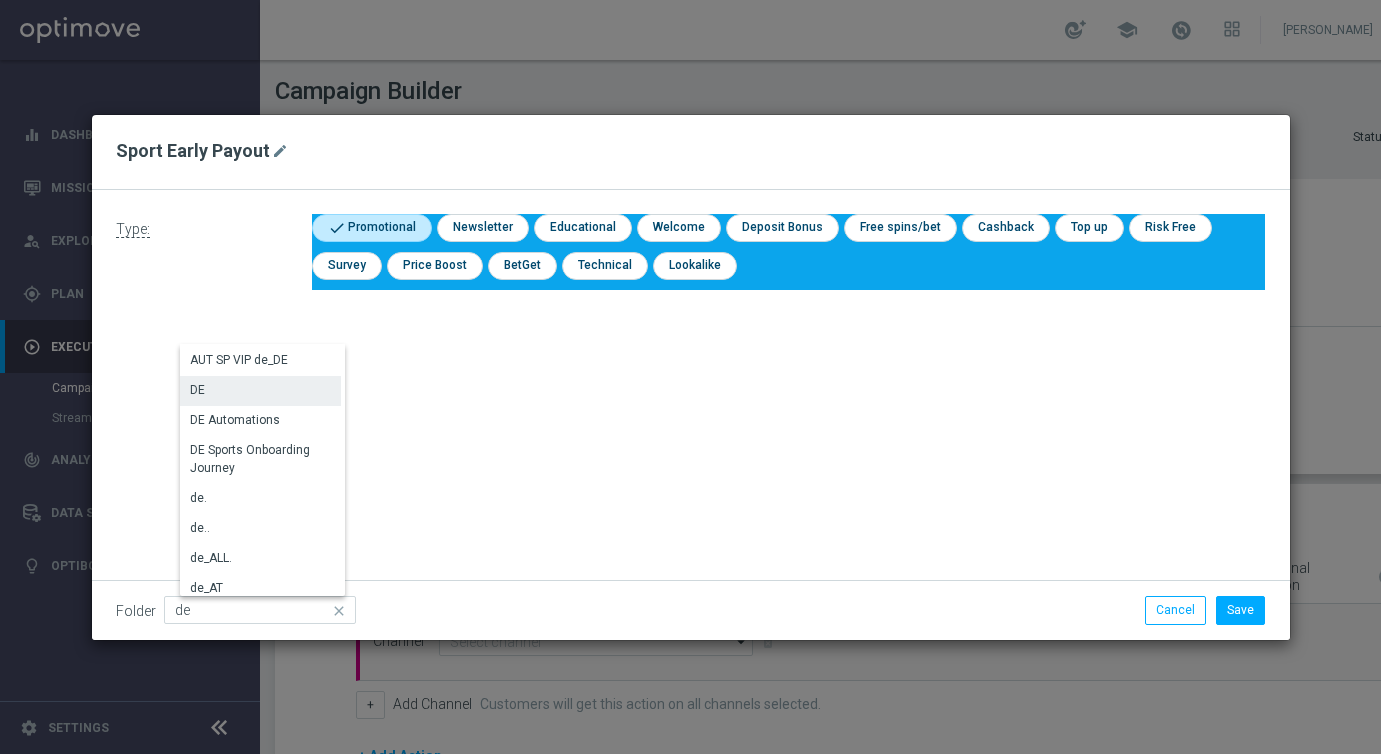 click on "DE" 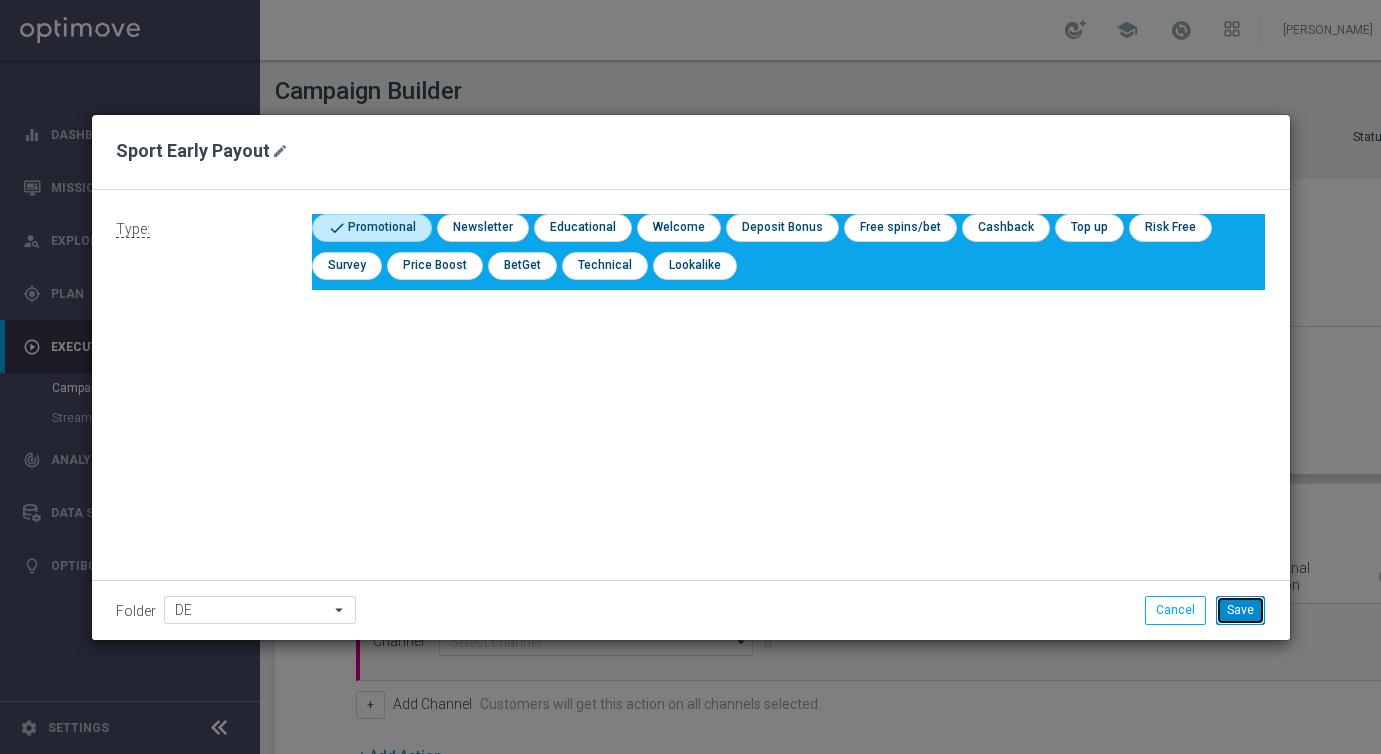 click on "Save" 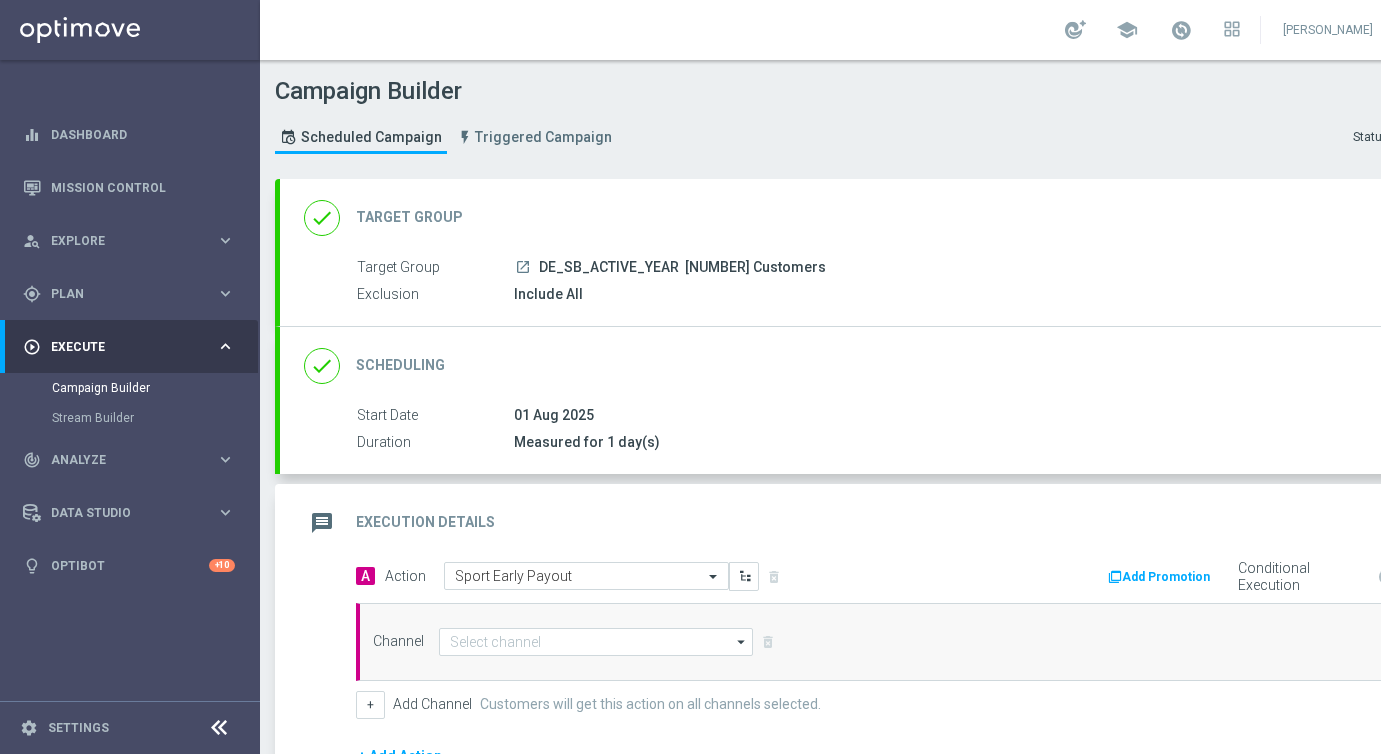 click on "[NUMBER] Customers" 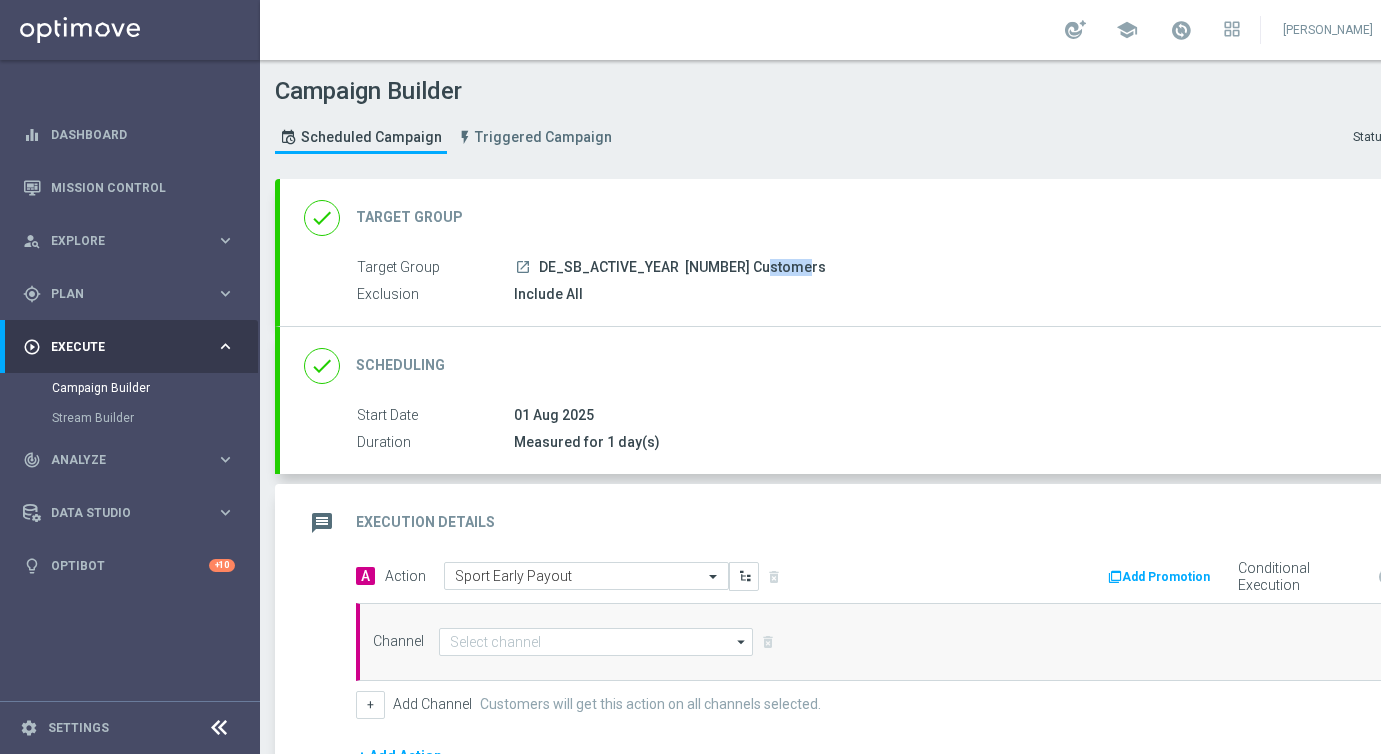 click on "[NUMBER] Customers" 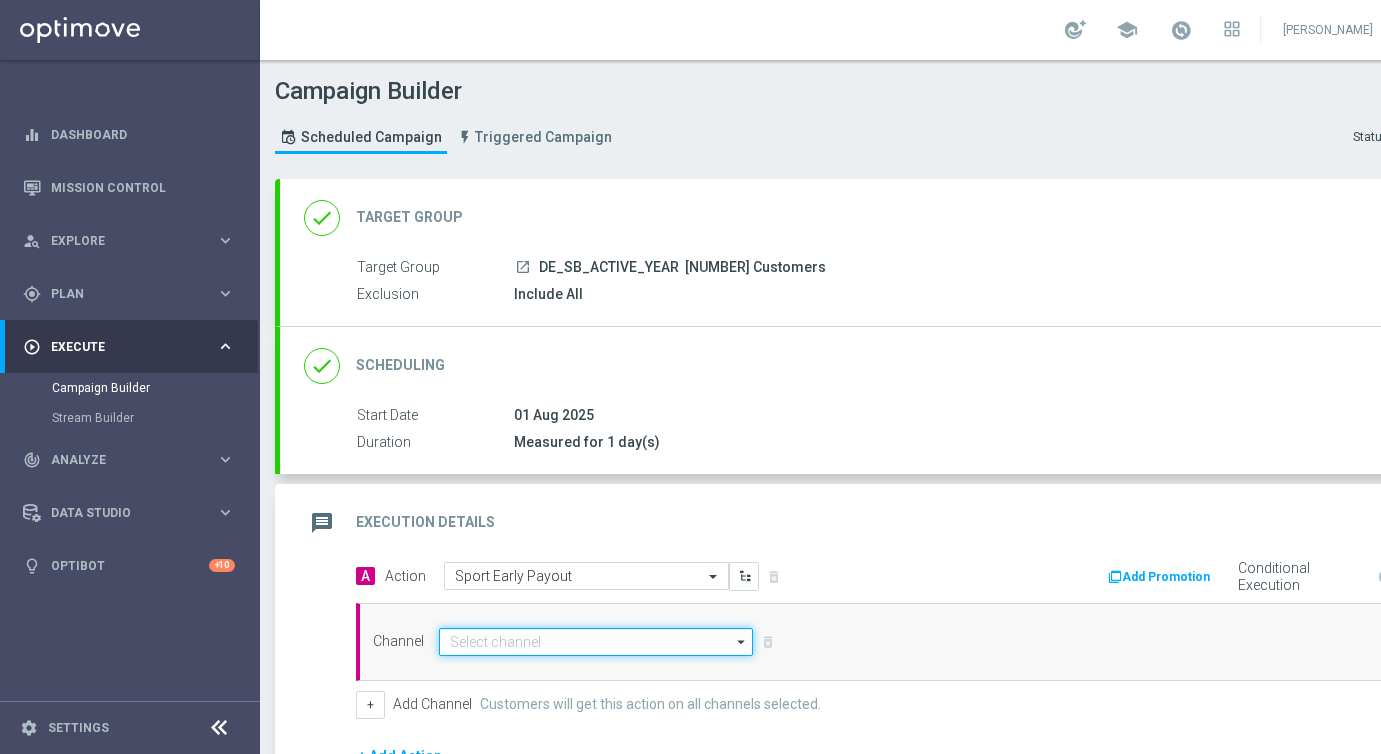 click 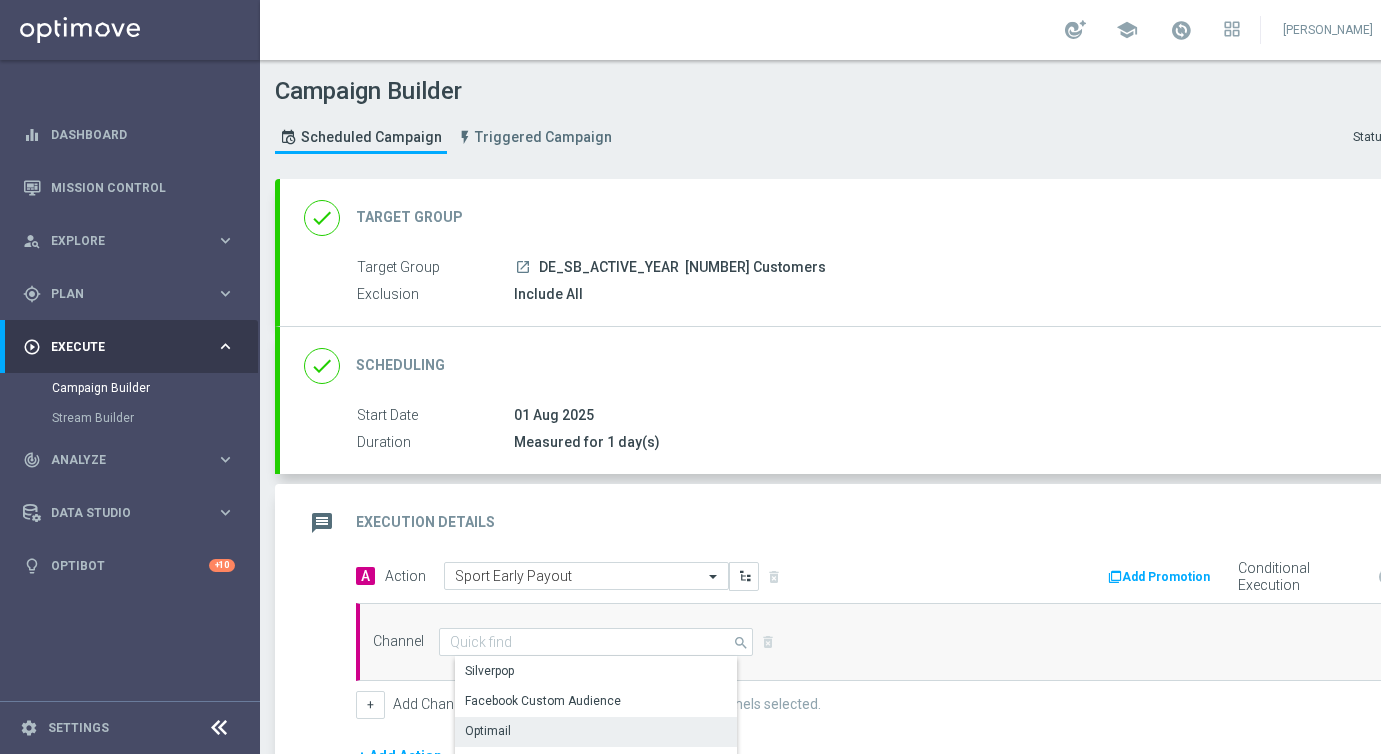 click on "Optimail" 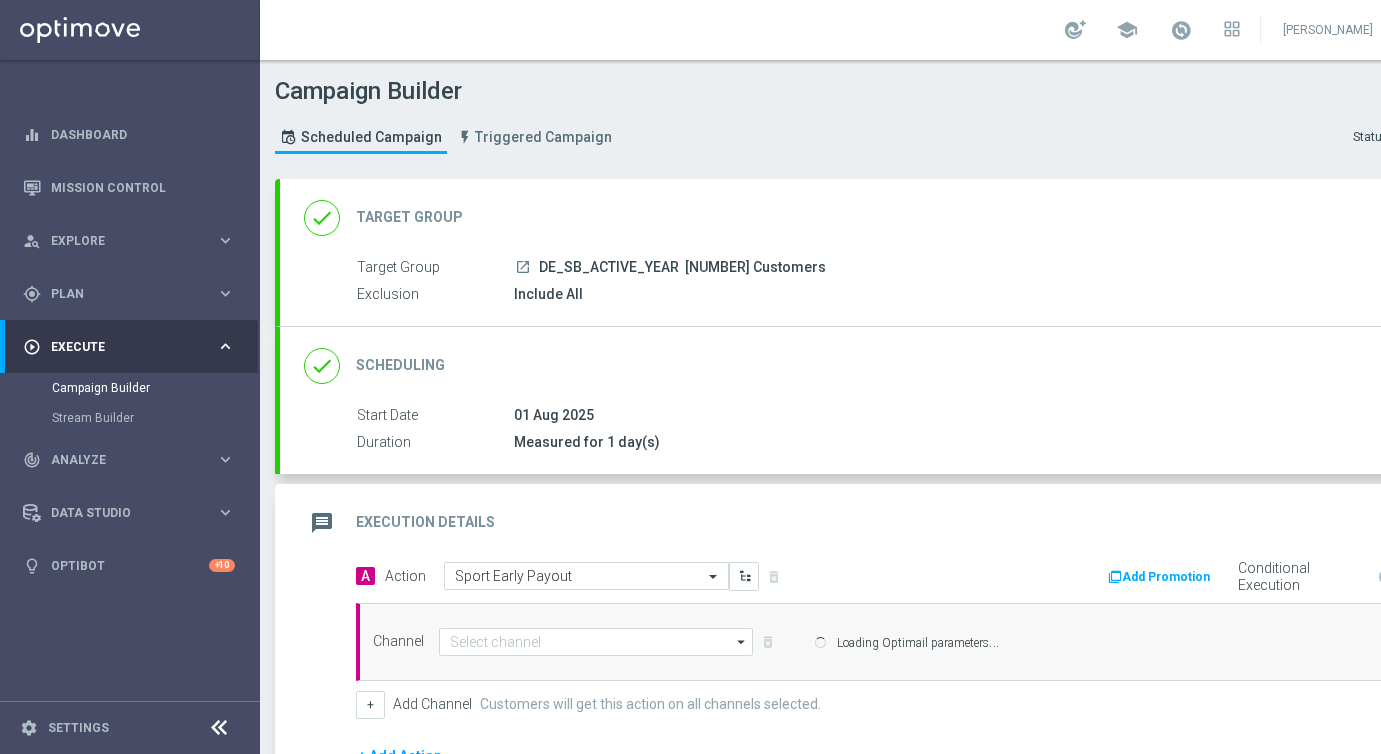 type on "Optimail" 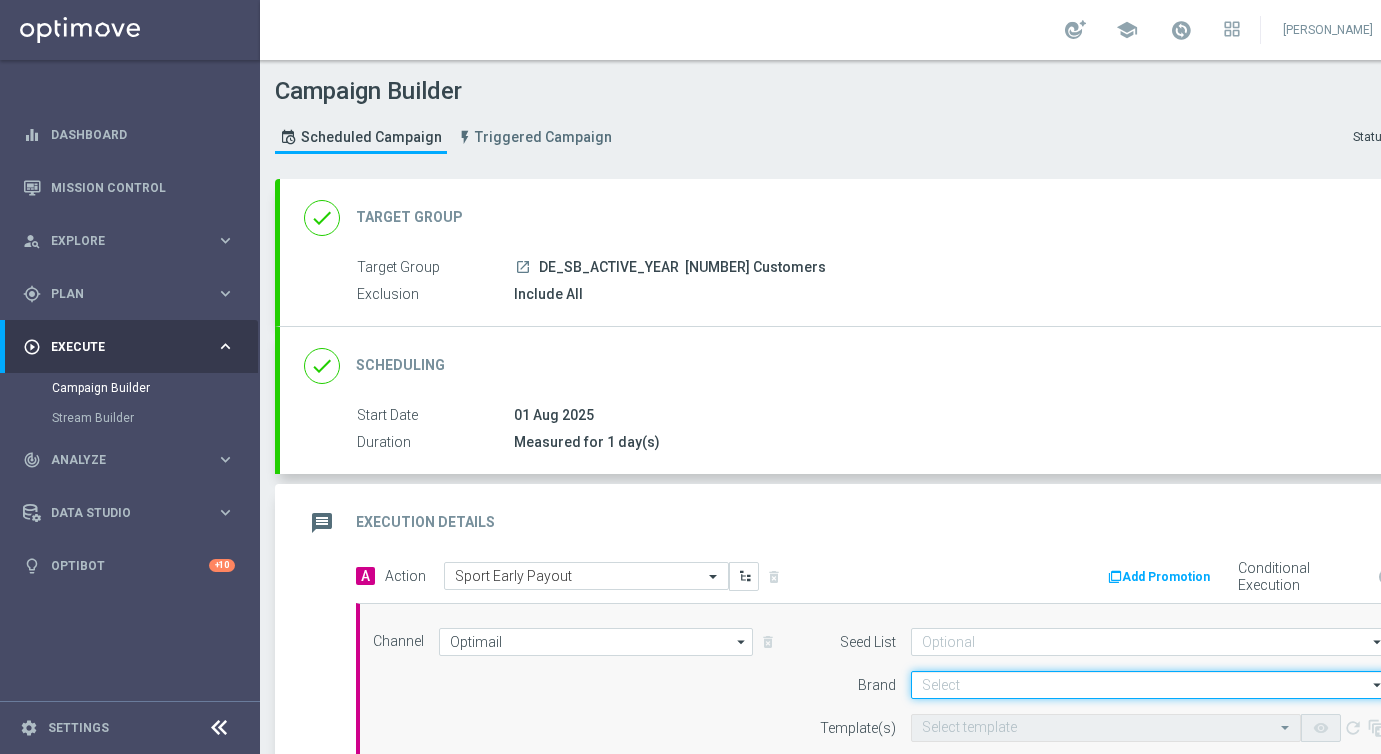 click 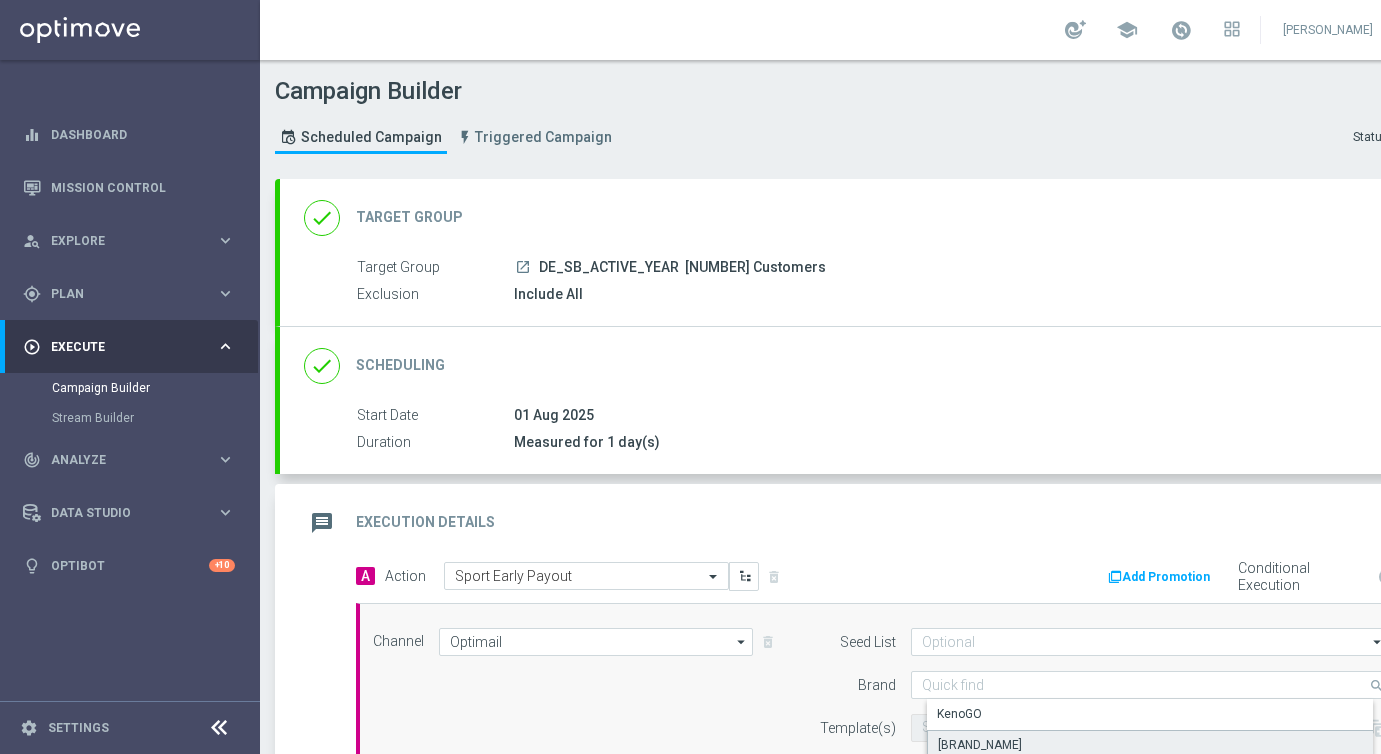 click on "[BRAND_NAME]" 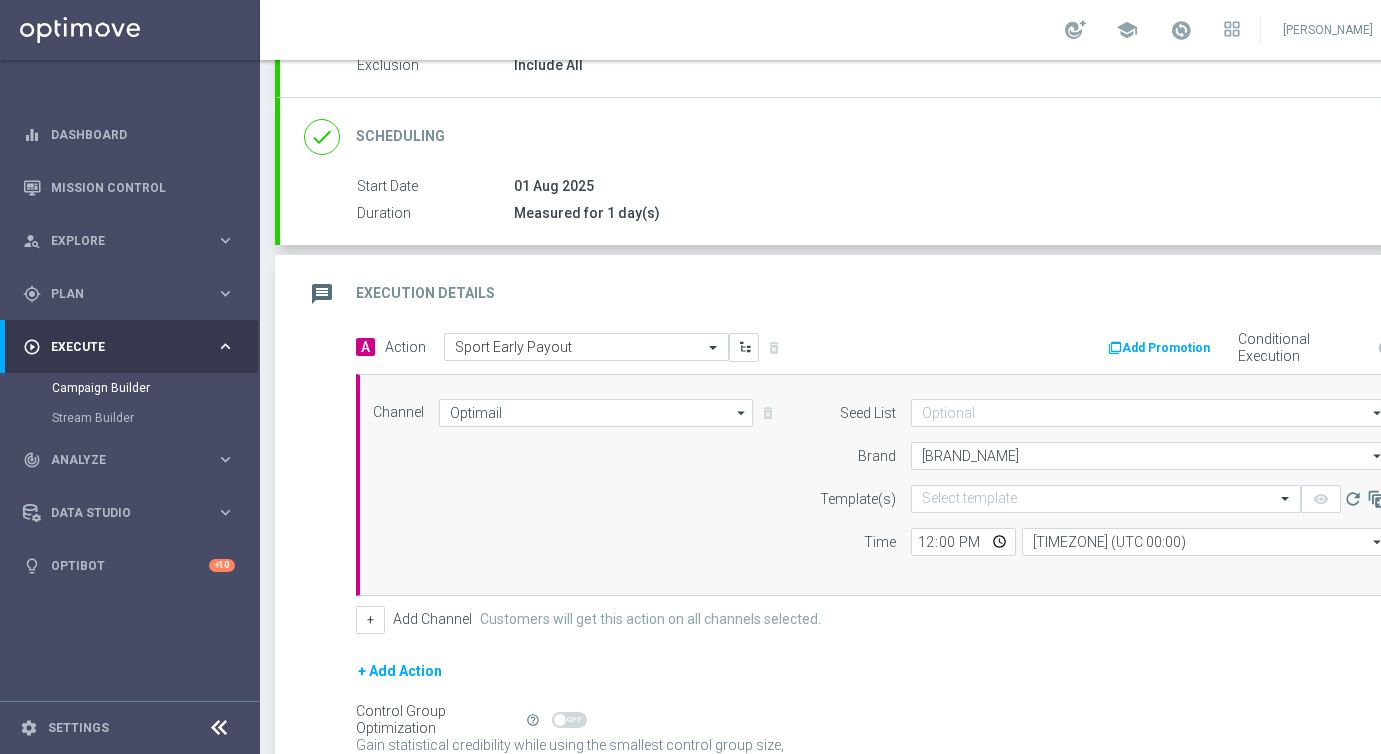 scroll, scrollTop: 271, scrollLeft: 0, axis: vertical 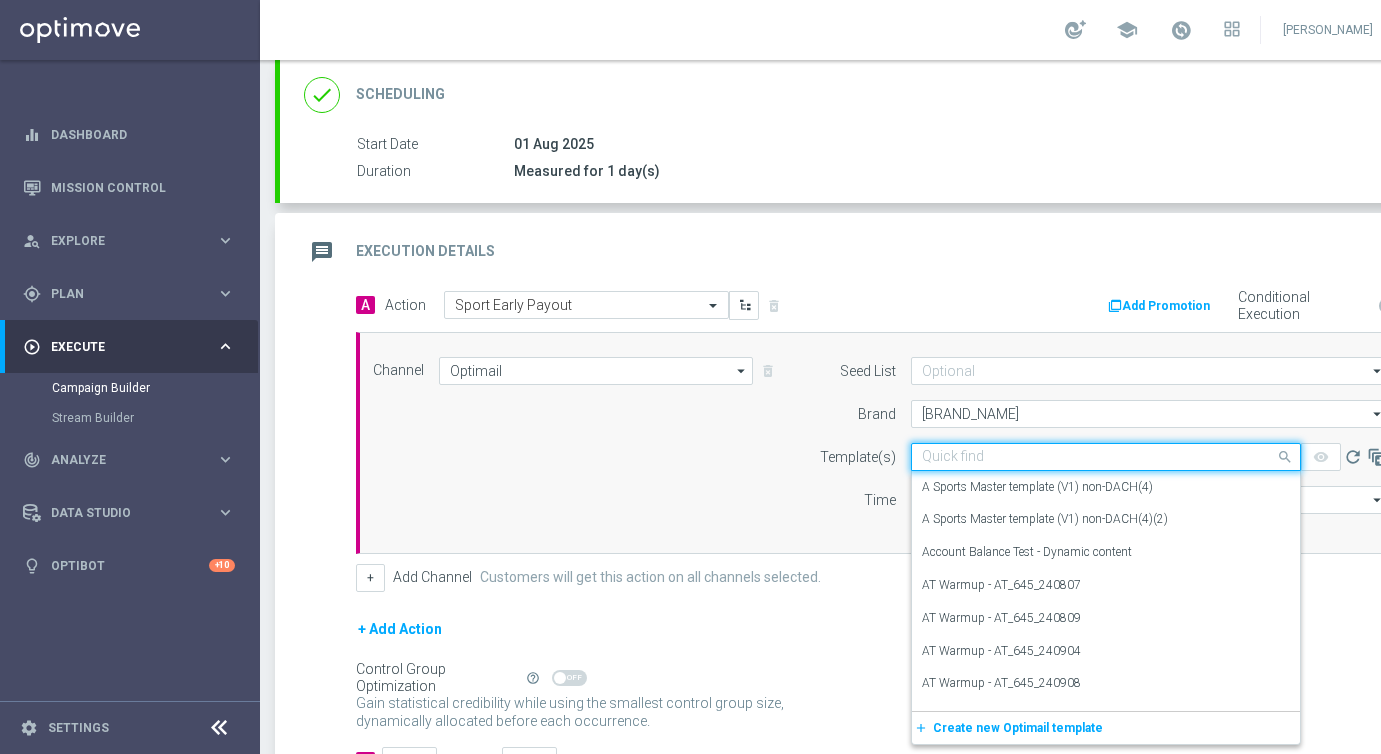 click 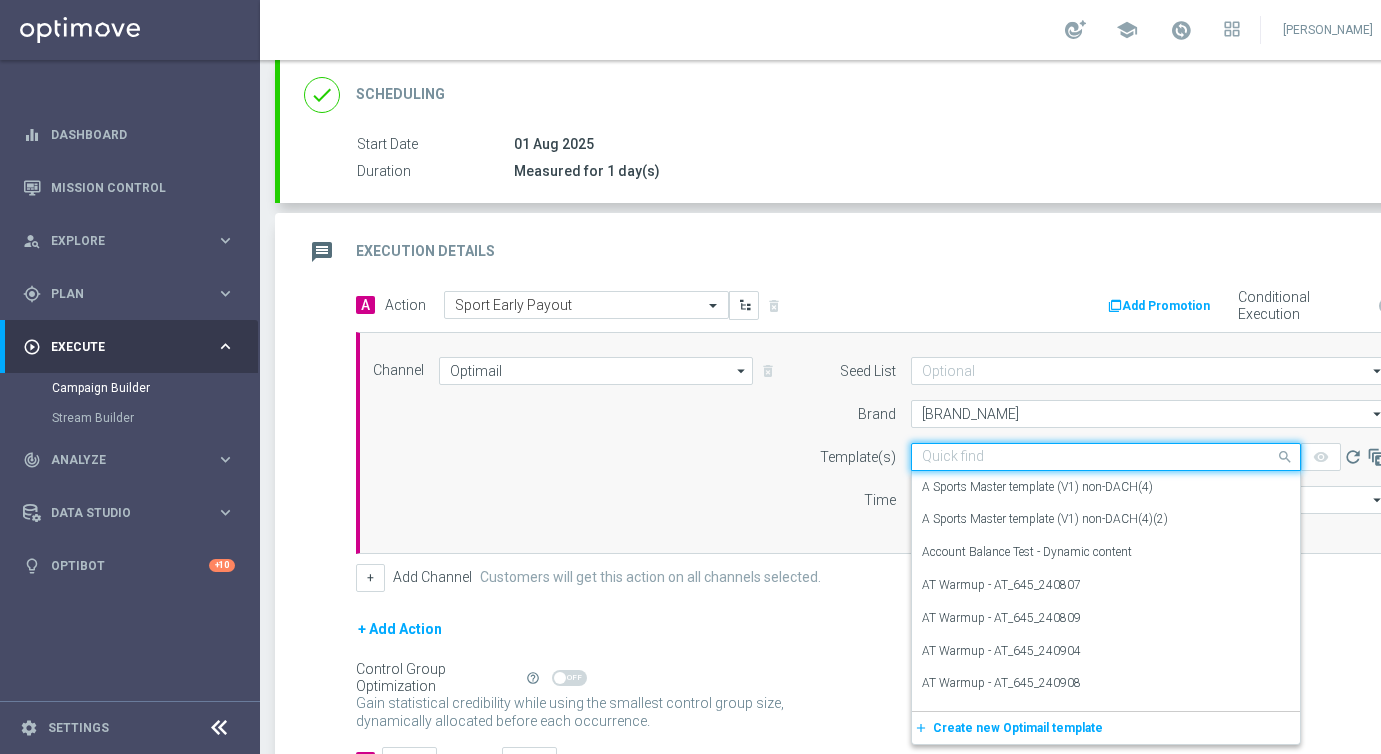 paste on "DE_ALL__SB_EARLYPAYOUT_250801__NVIP_EMA_TAC_SP" 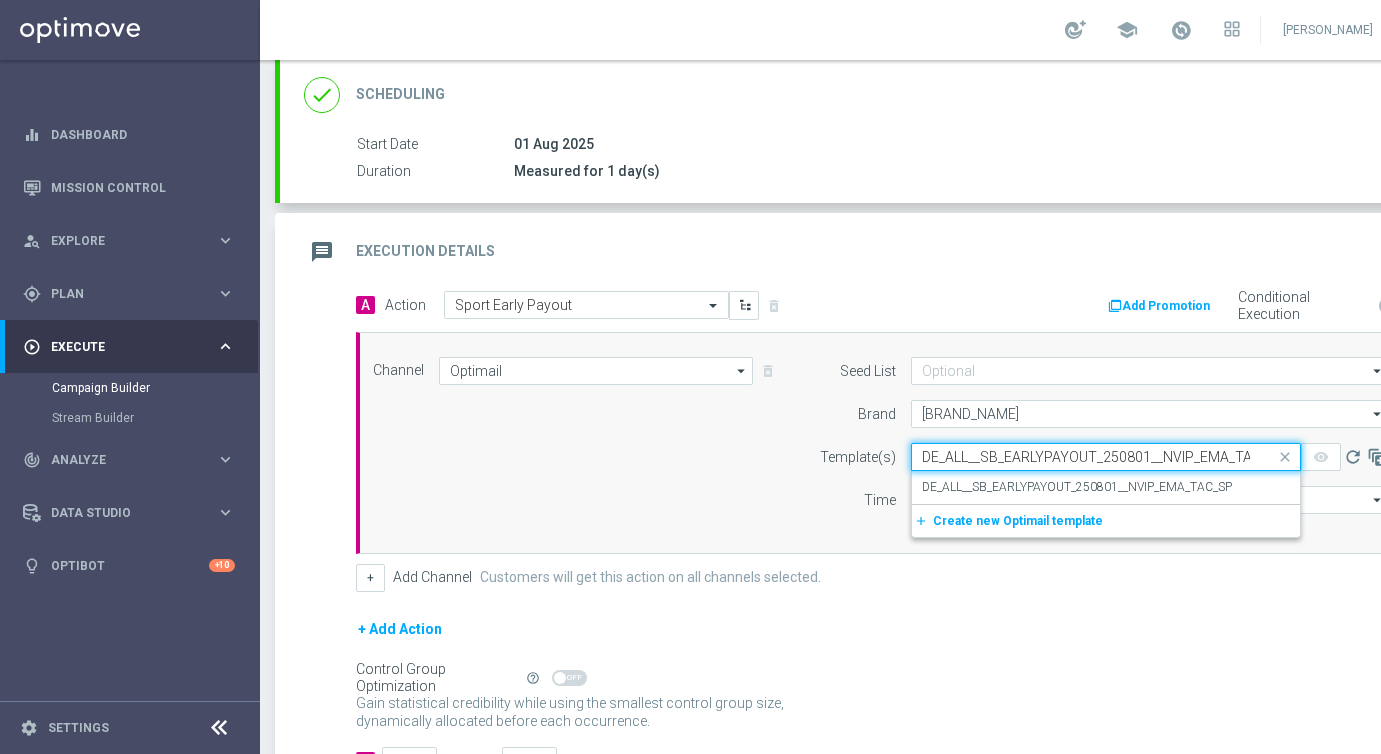 scroll, scrollTop: 0, scrollLeft: 29, axis: horizontal 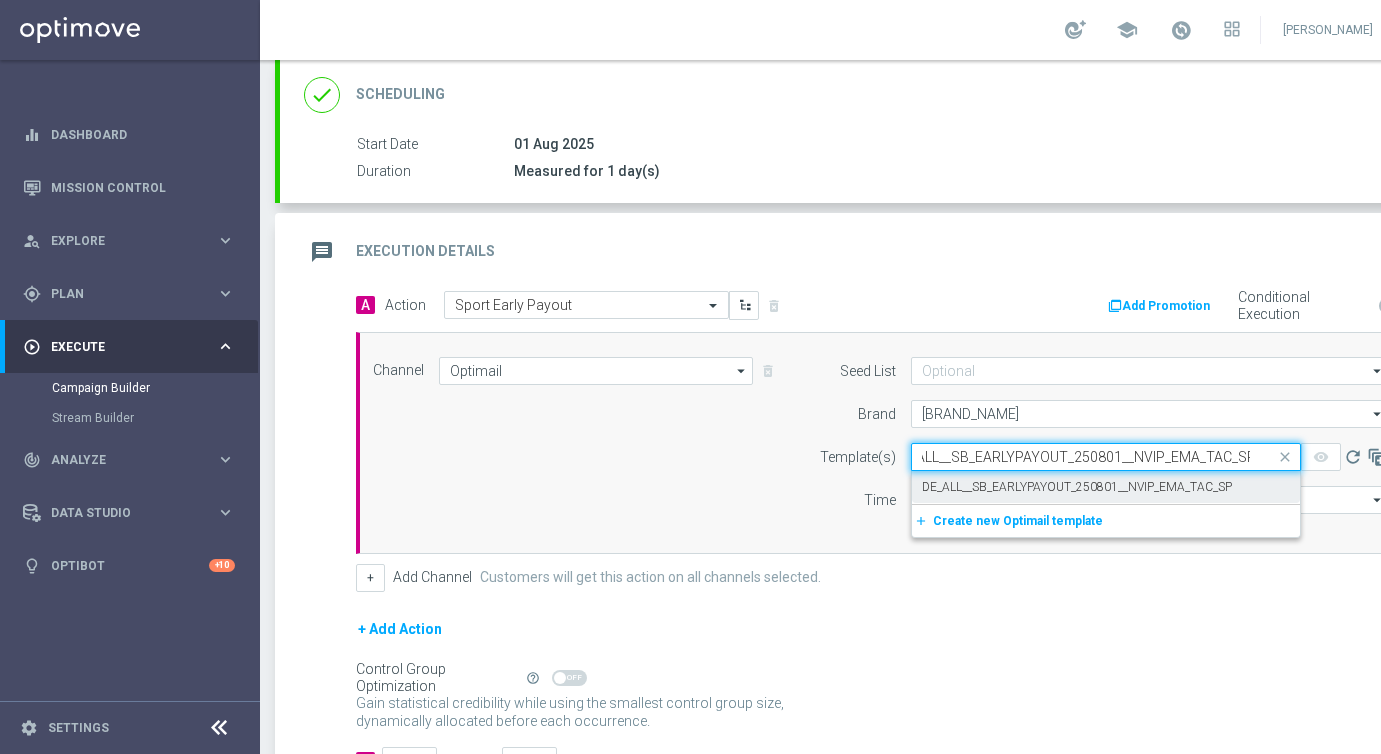 click on "DE_ALL__SB_EARLYPAYOUT_250801__NVIP_EMA_TAC_SP" at bounding box center (1077, 487) 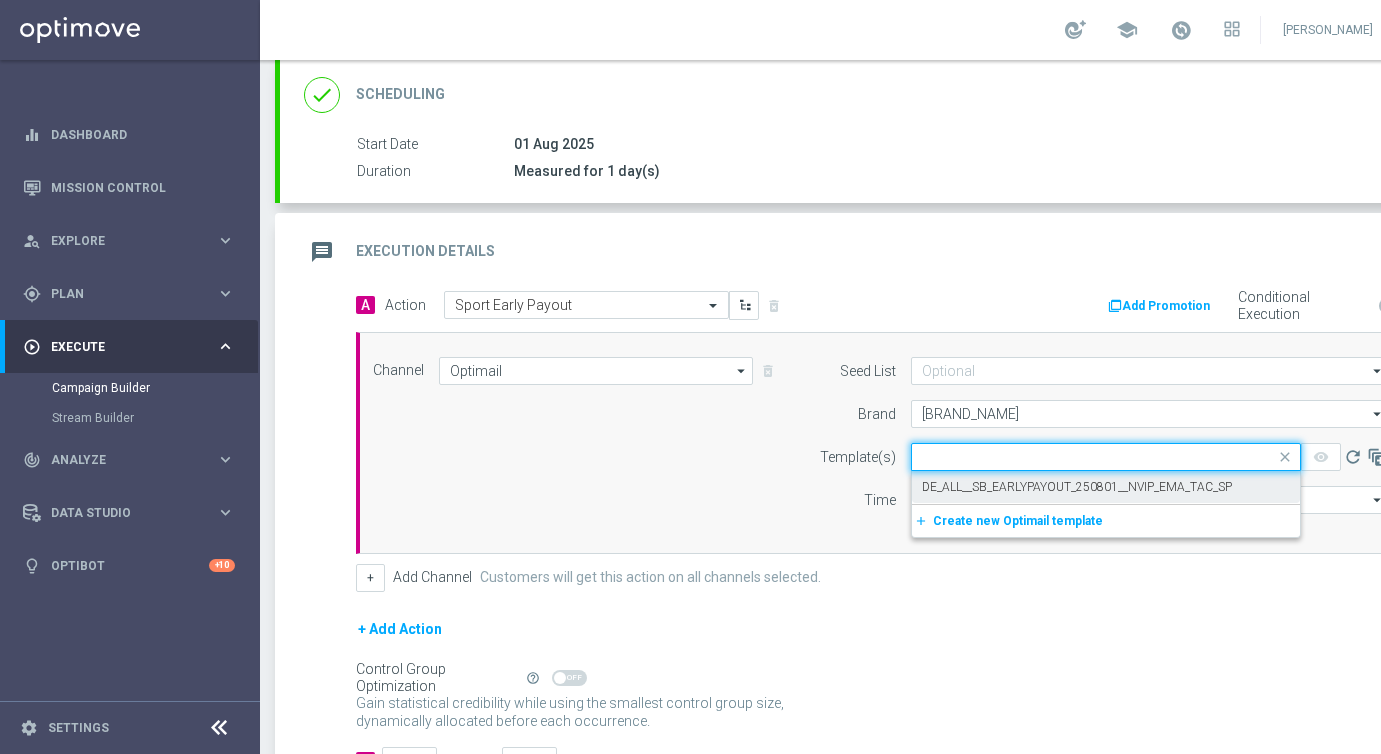 scroll, scrollTop: 0, scrollLeft: 0, axis: both 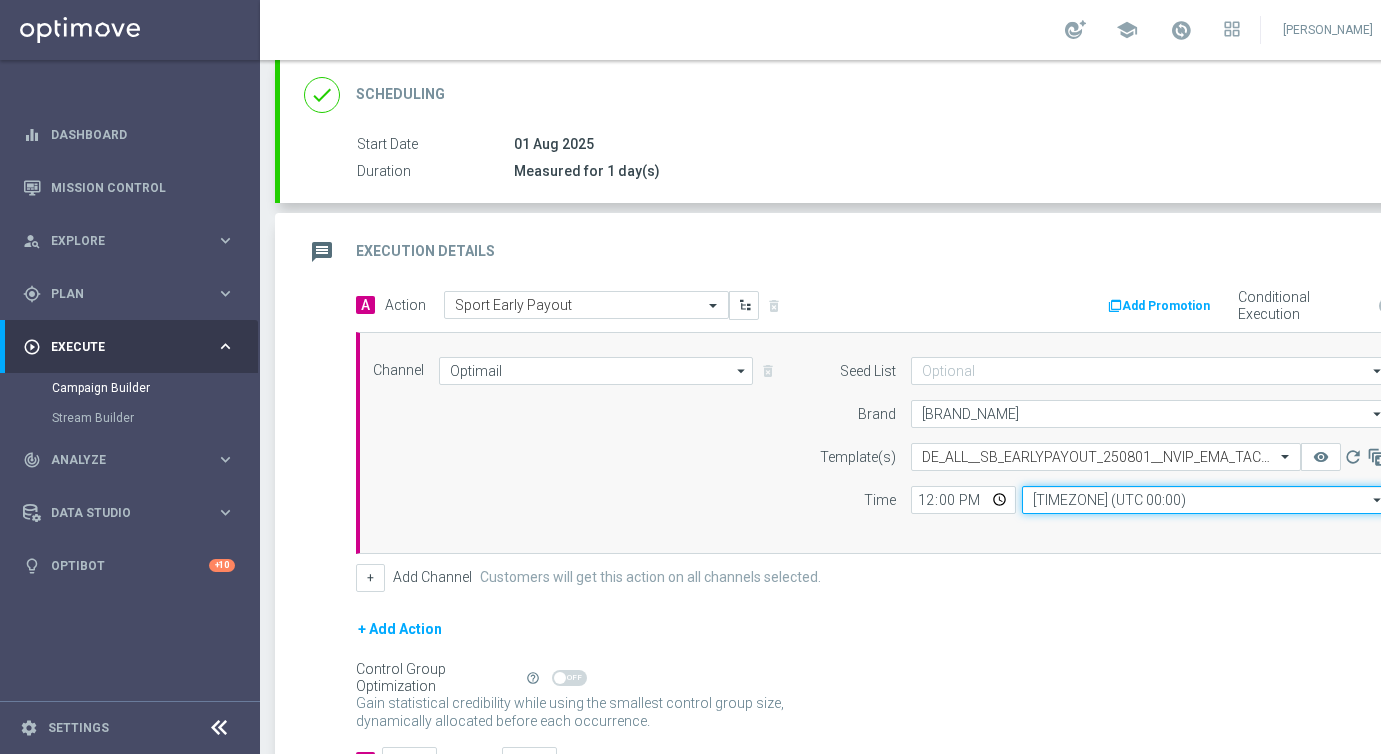 click on "[TIMEZONE] (UTC 00:00)" 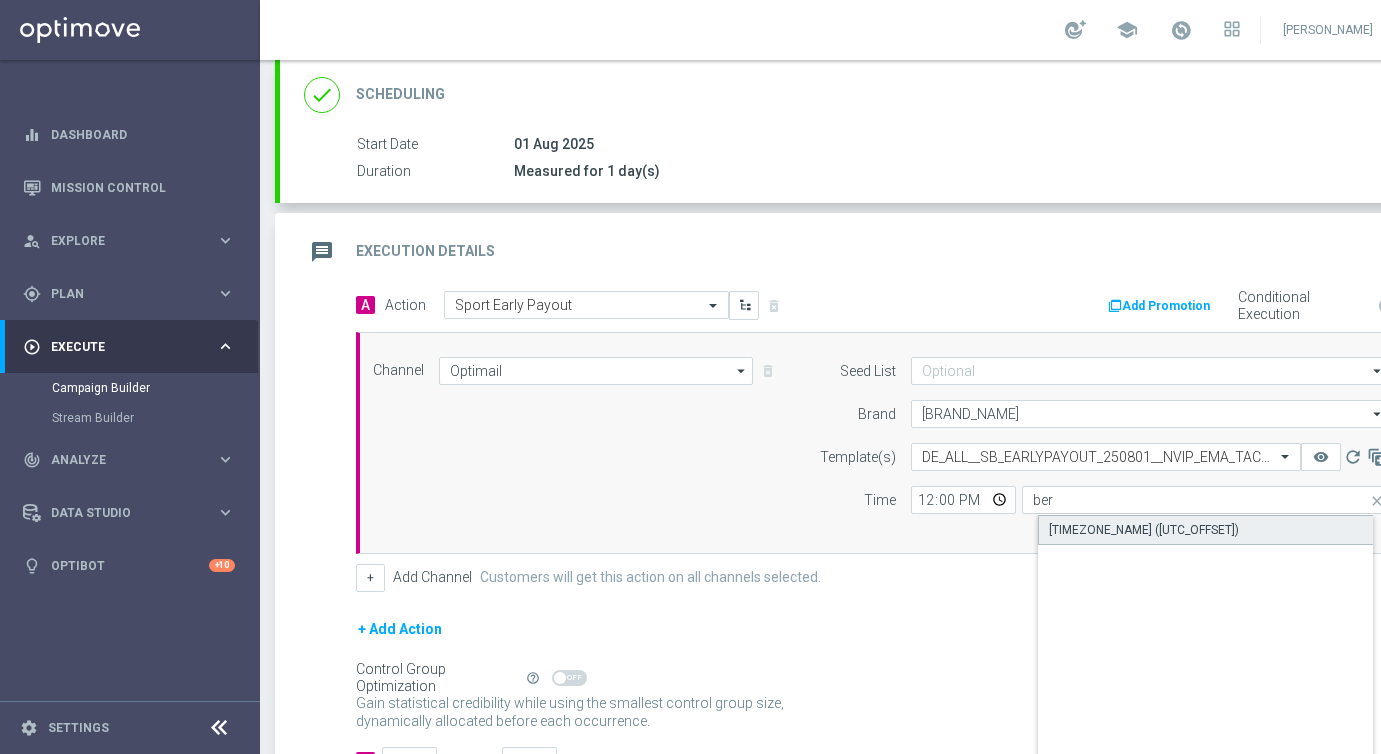 click on "[TIMEZONE_NAME] ([UTC_OFFSET])" 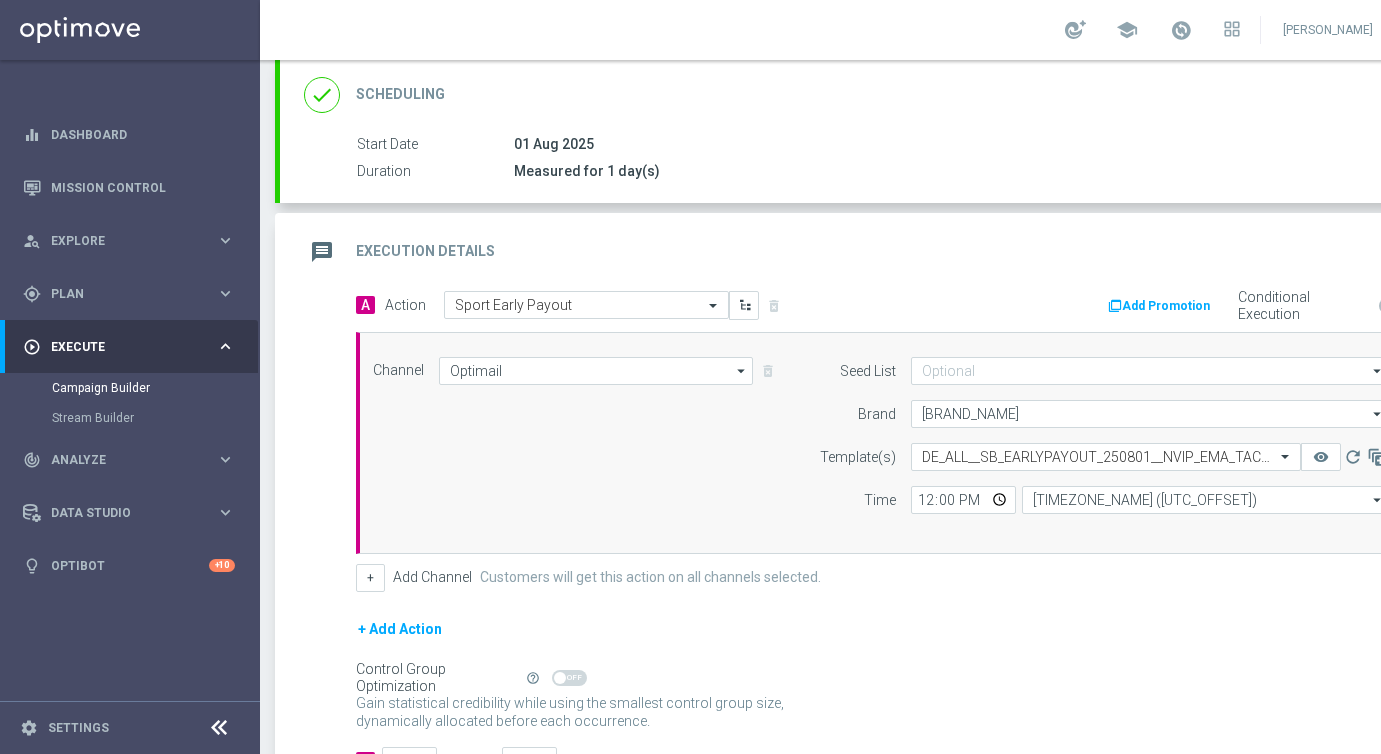 click on "+ Add Channel Customers will get this action on all channels selected." 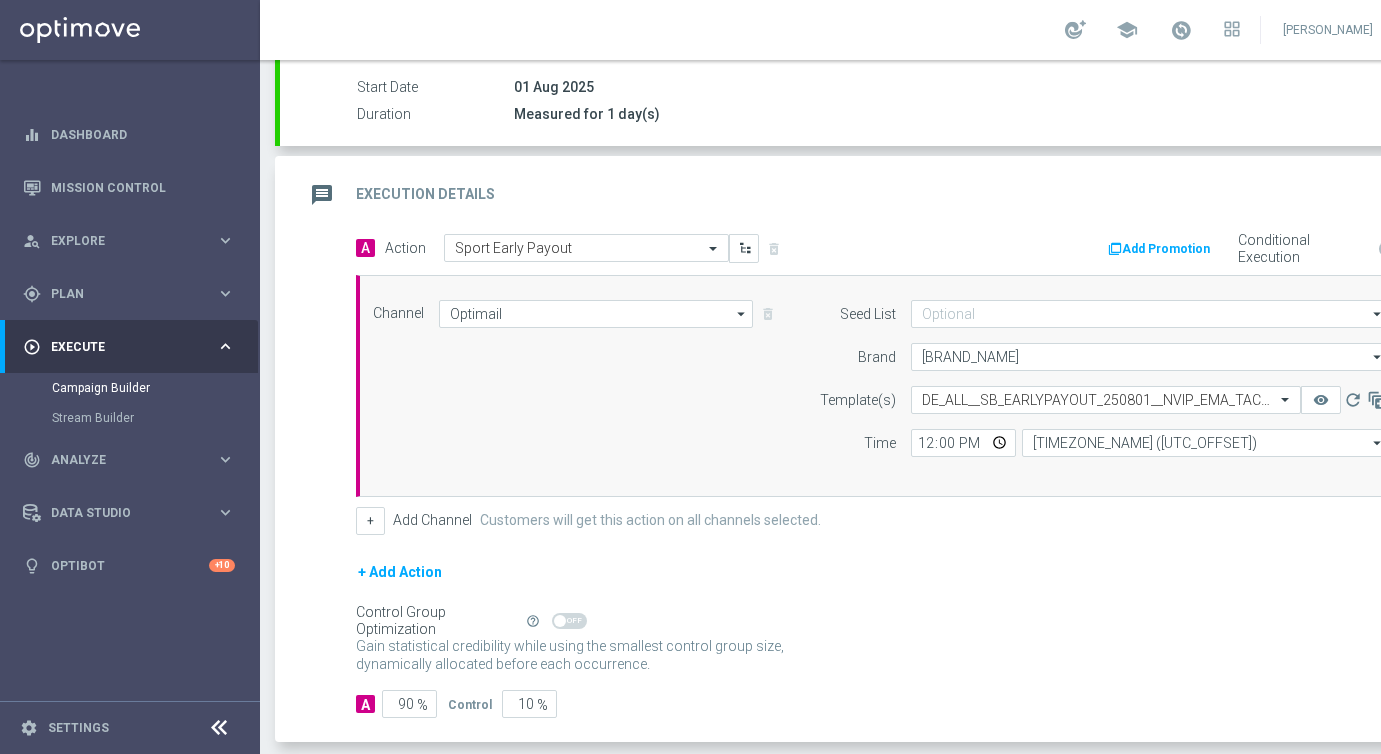 scroll, scrollTop: 425, scrollLeft: 0, axis: vertical 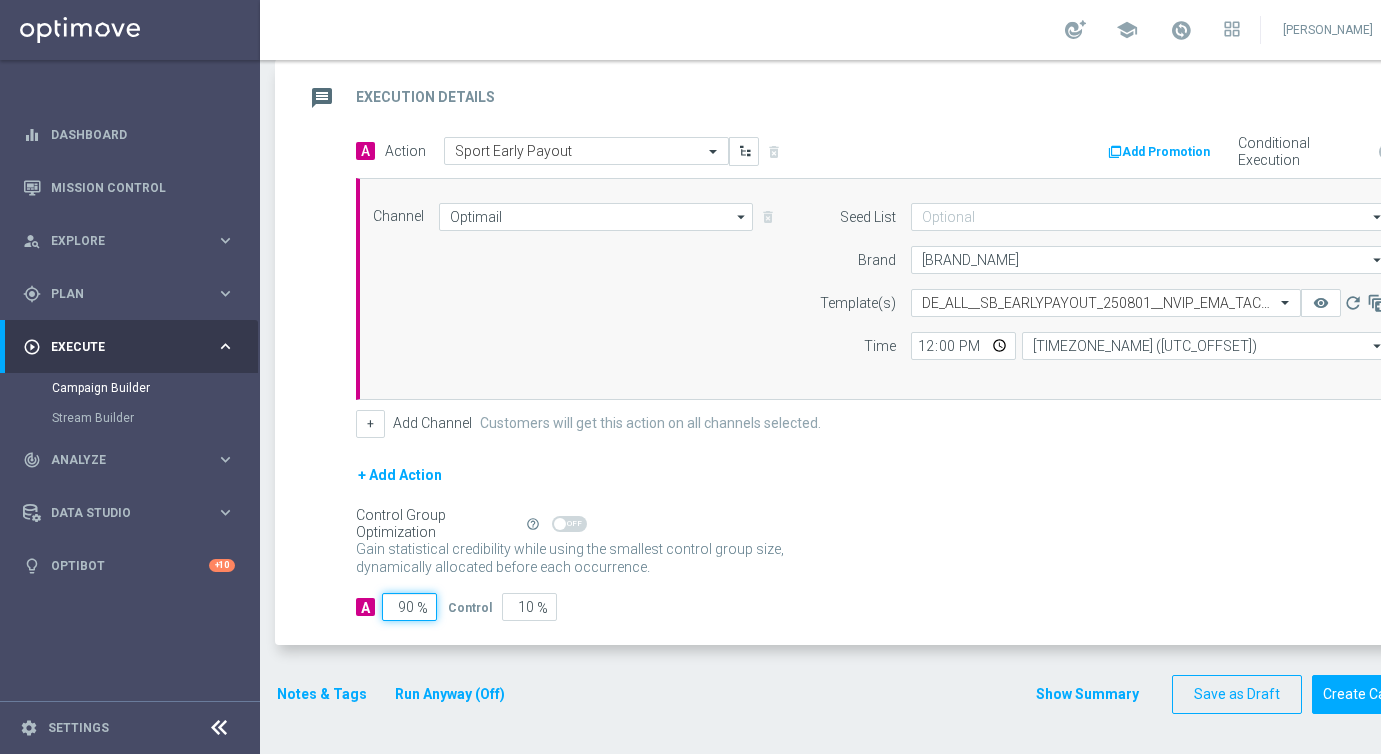 click on "90" 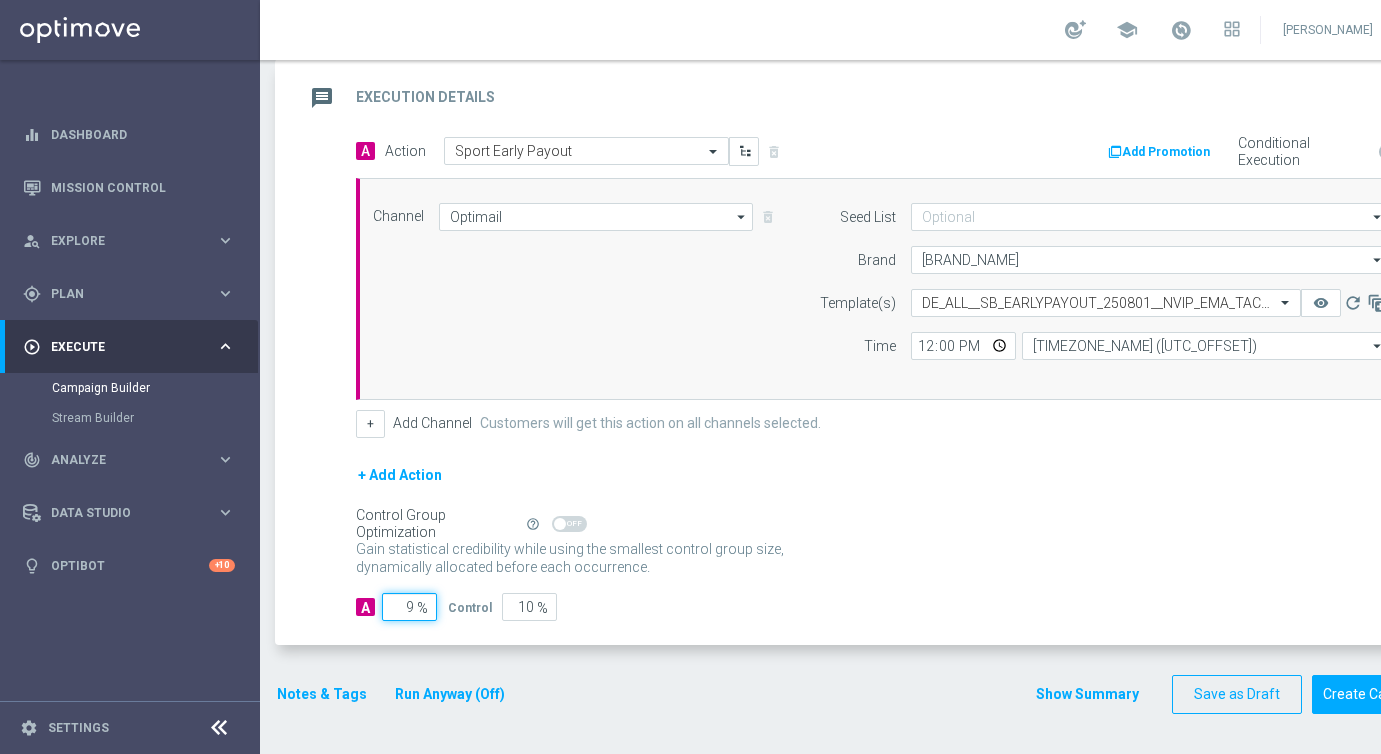 type on "[NUMBER]" 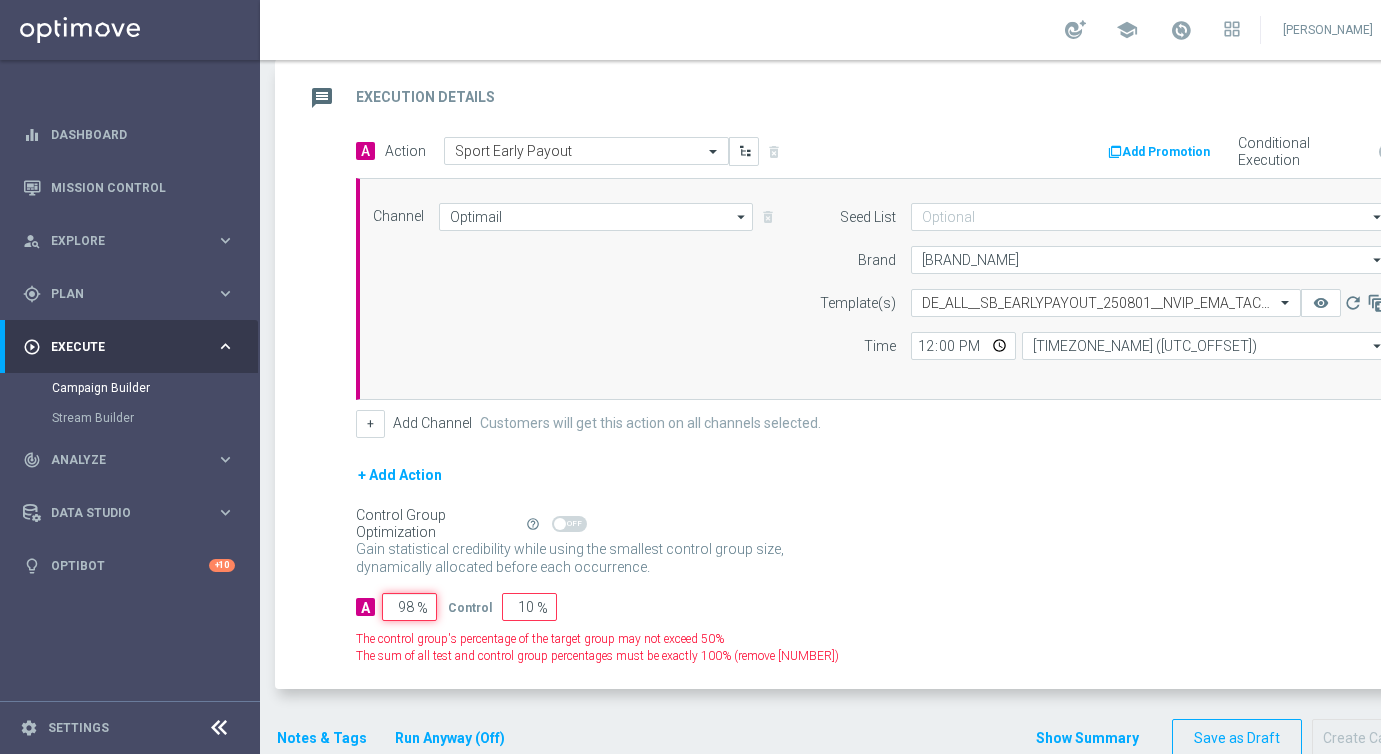type on "2" 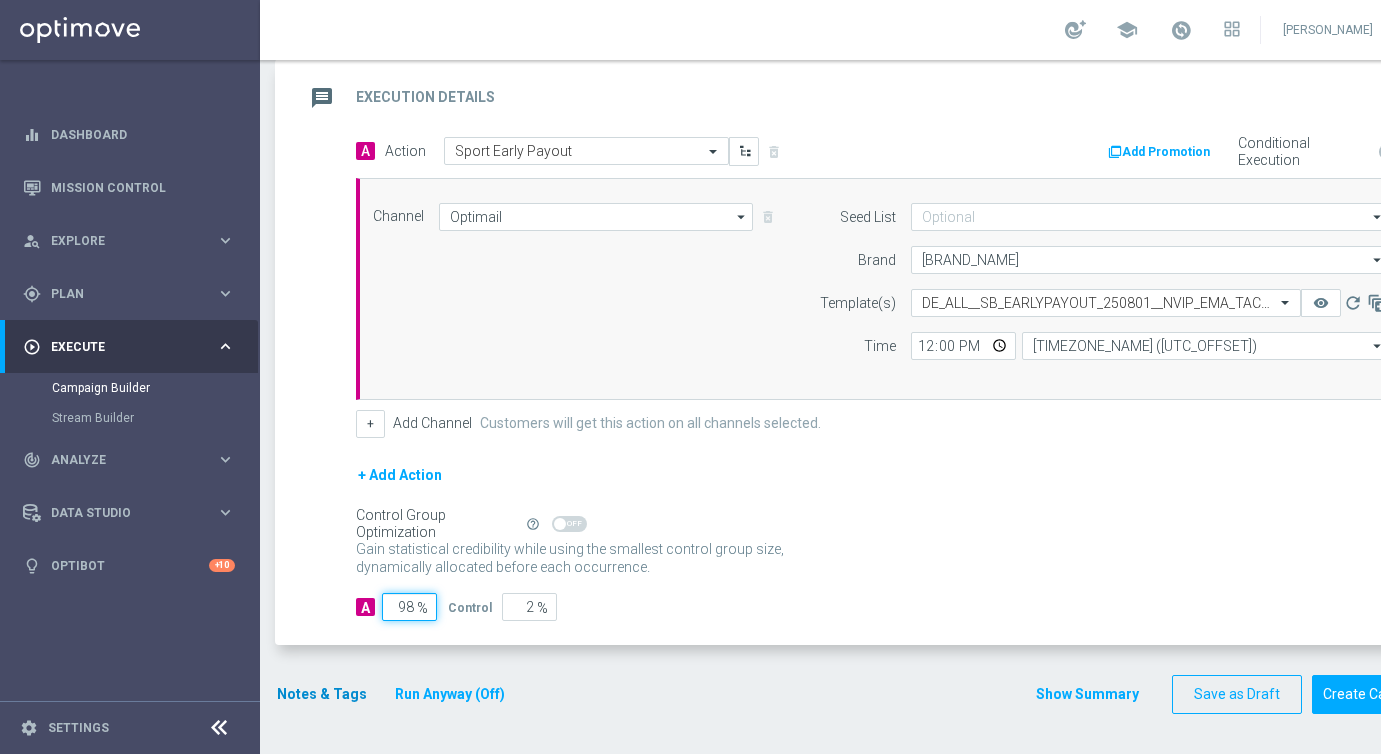 type on "98" 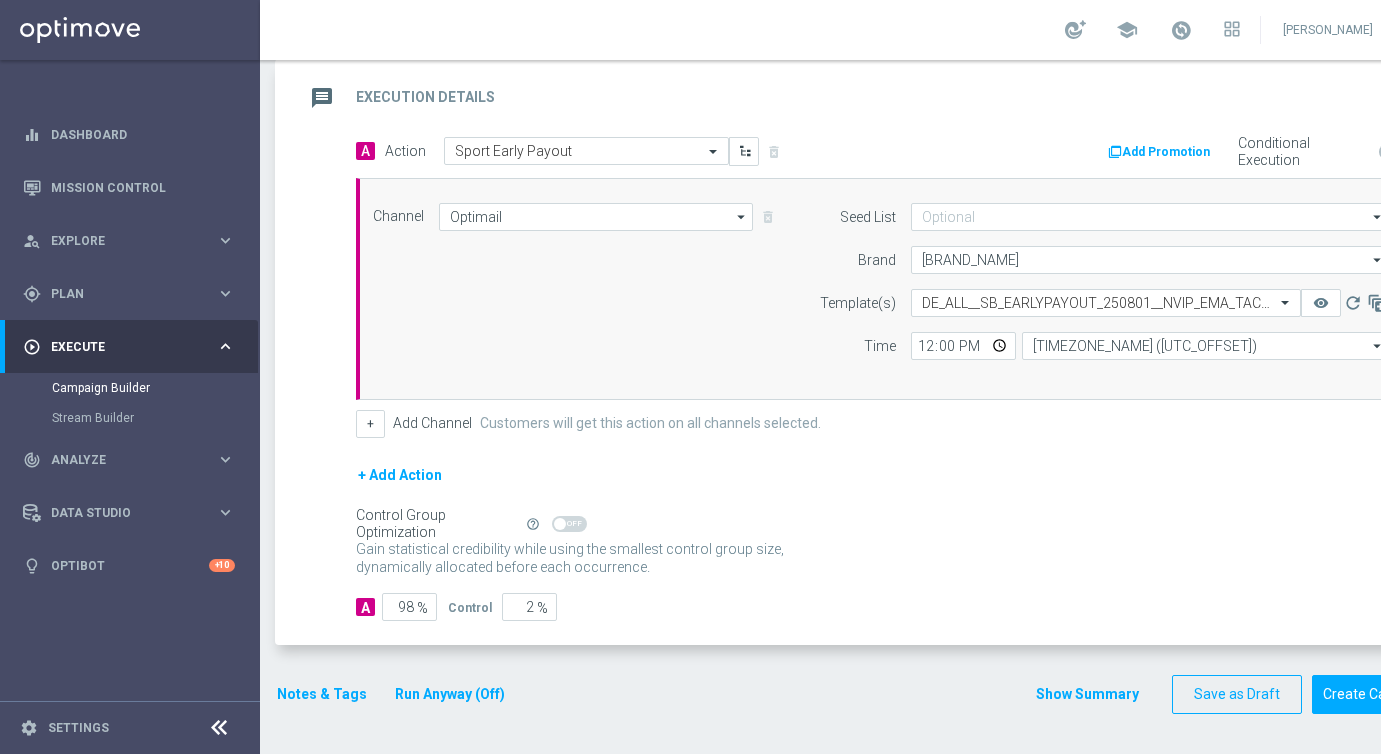 click on "Notes & Tags" 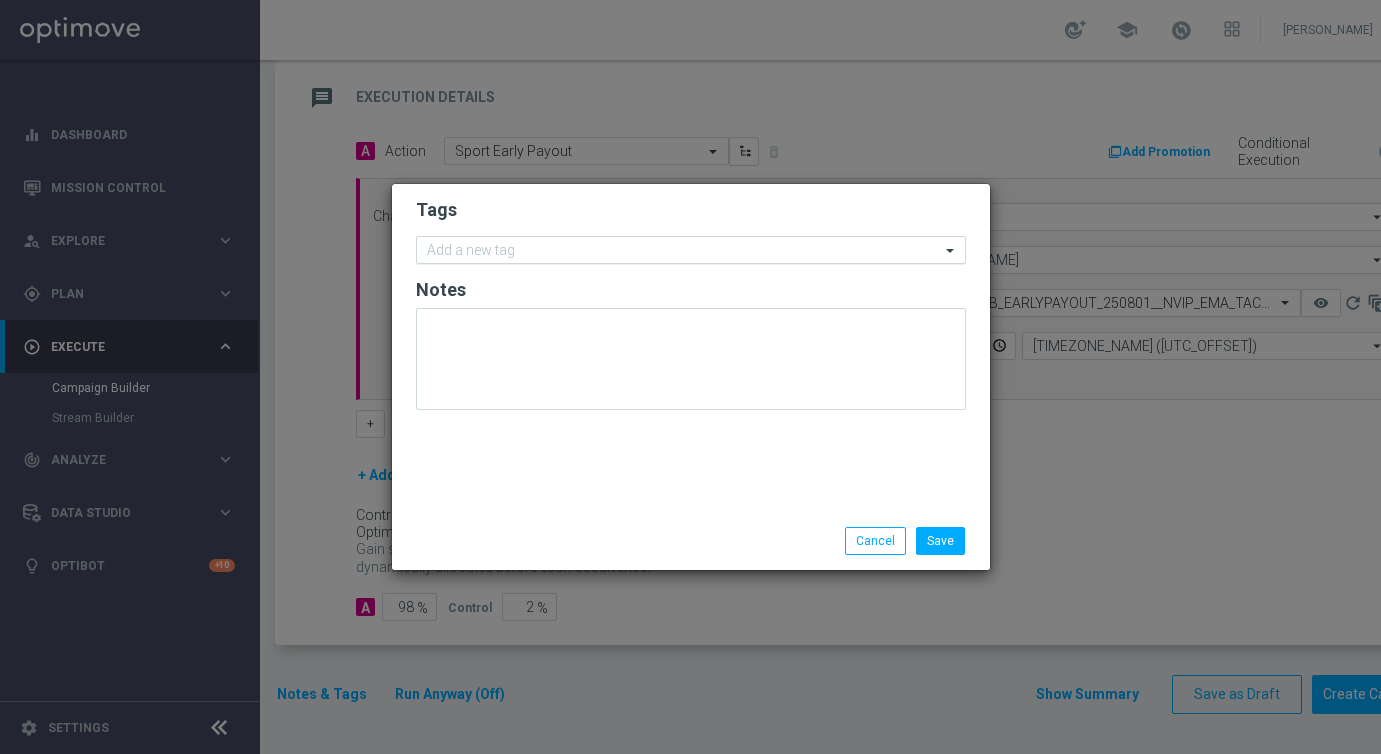 click 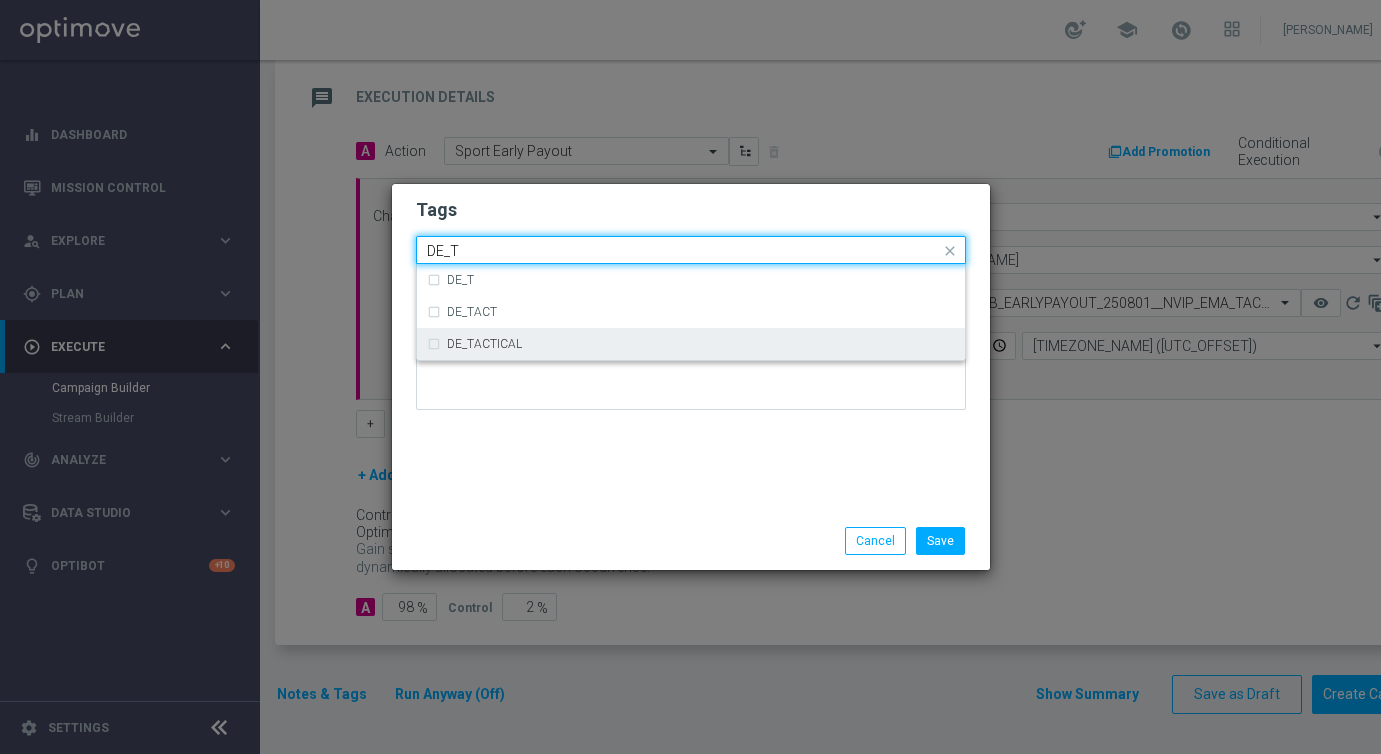 click on "DE_TACTICAL" at bounding box center [691, 344] 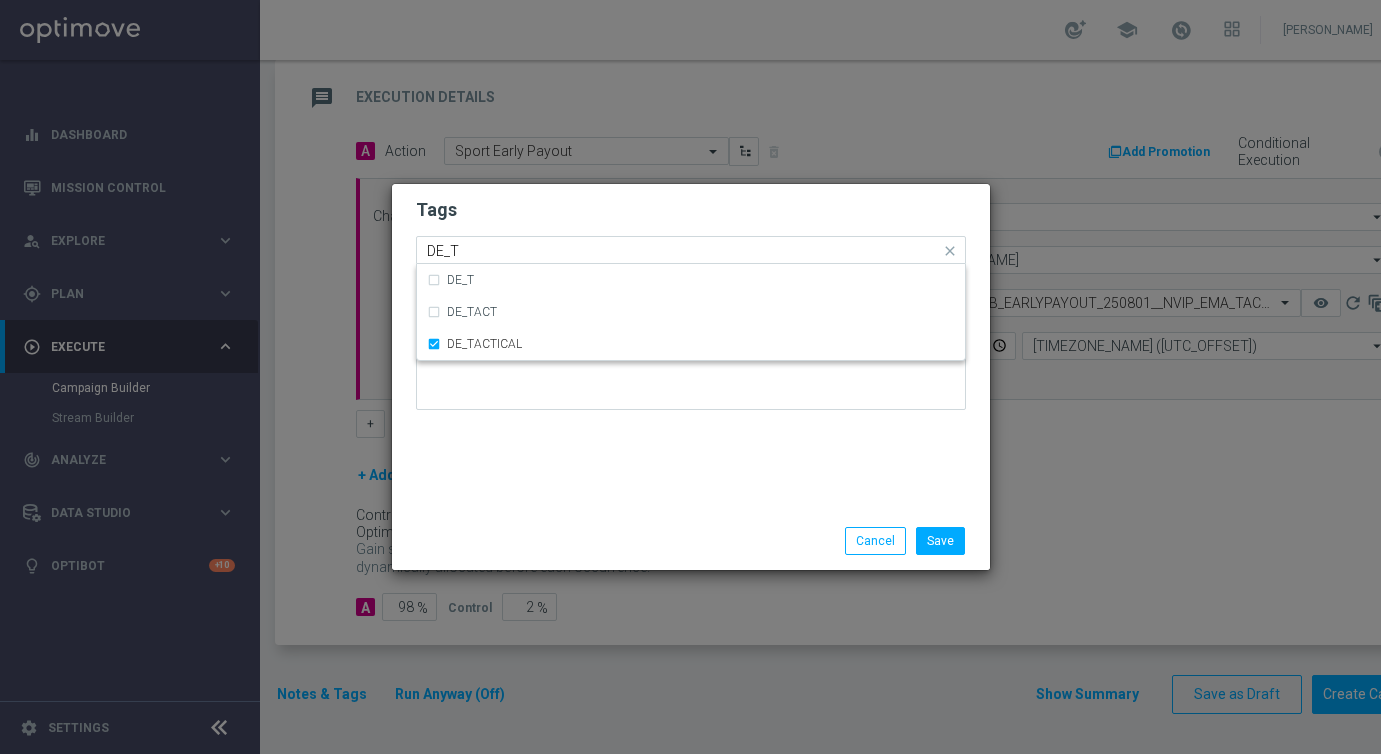 type 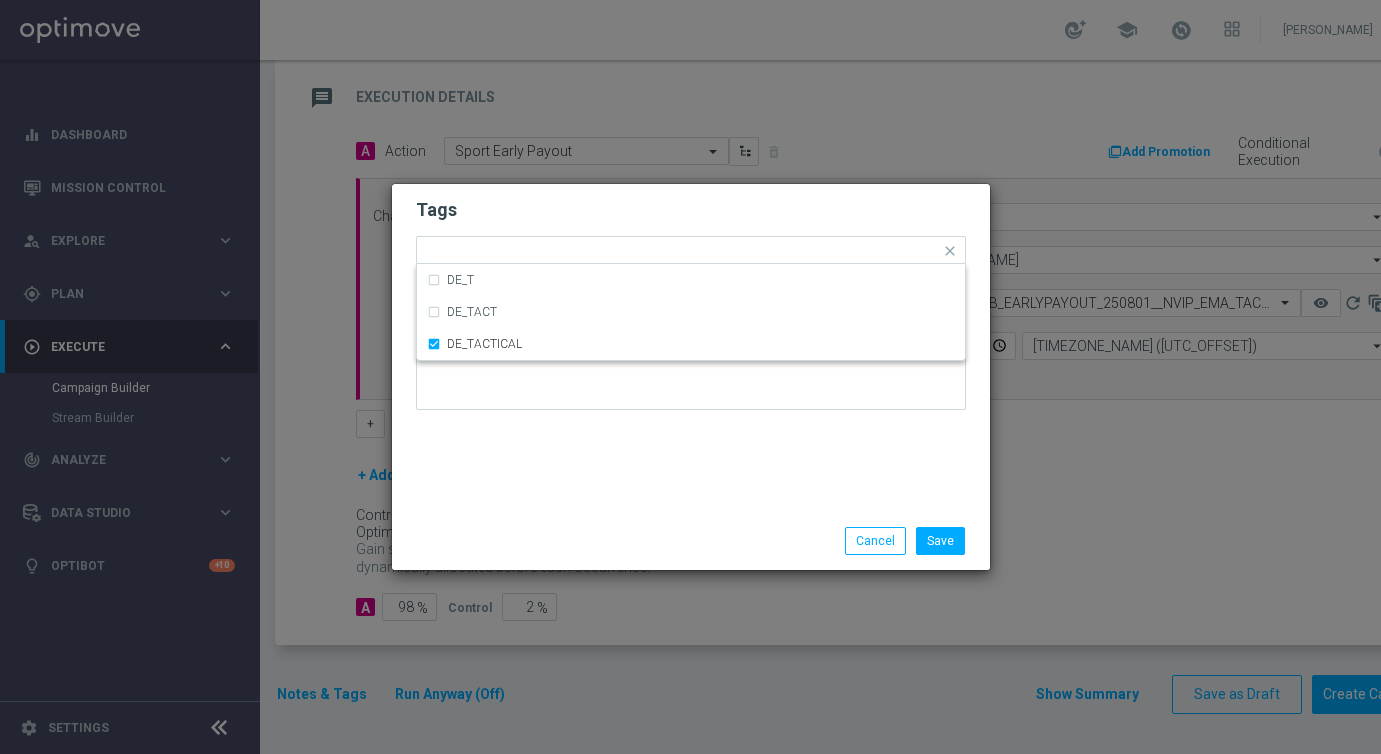 click on "Save
Cancel" 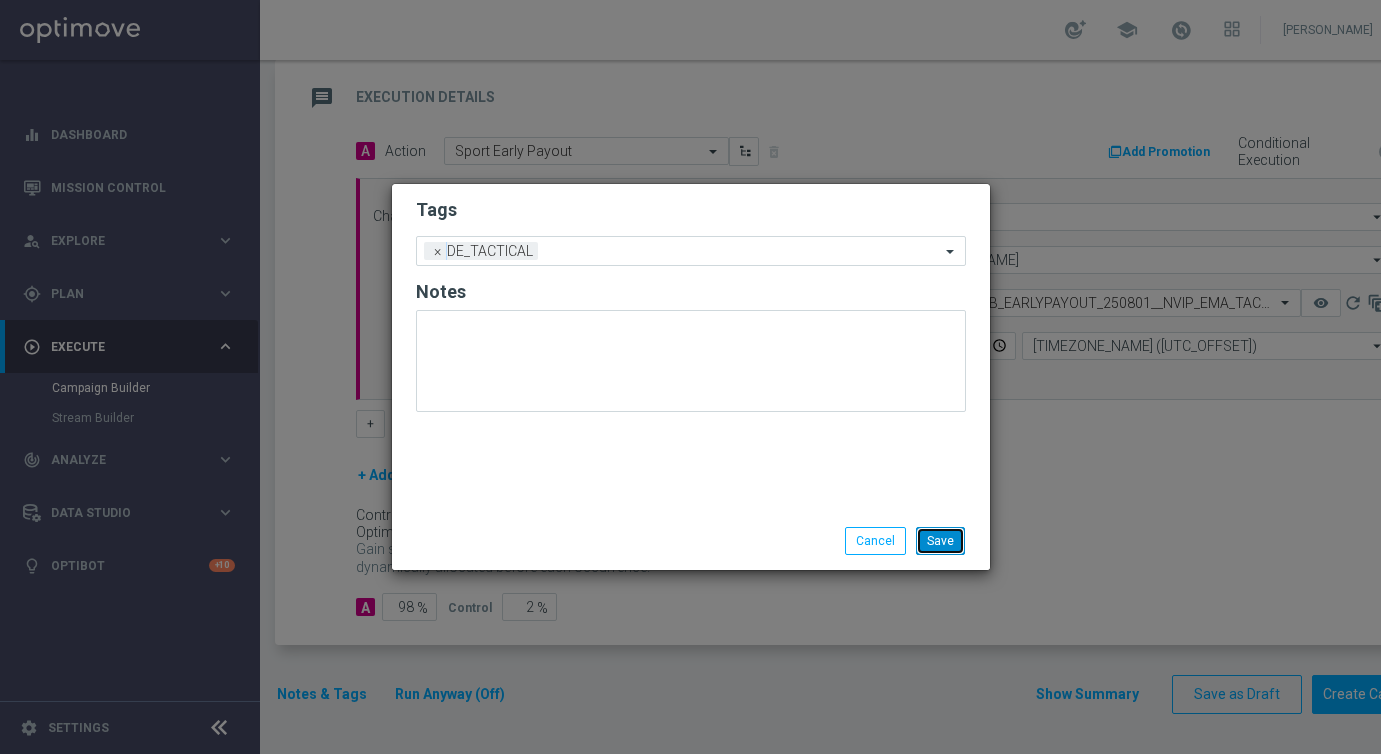click on "Save" 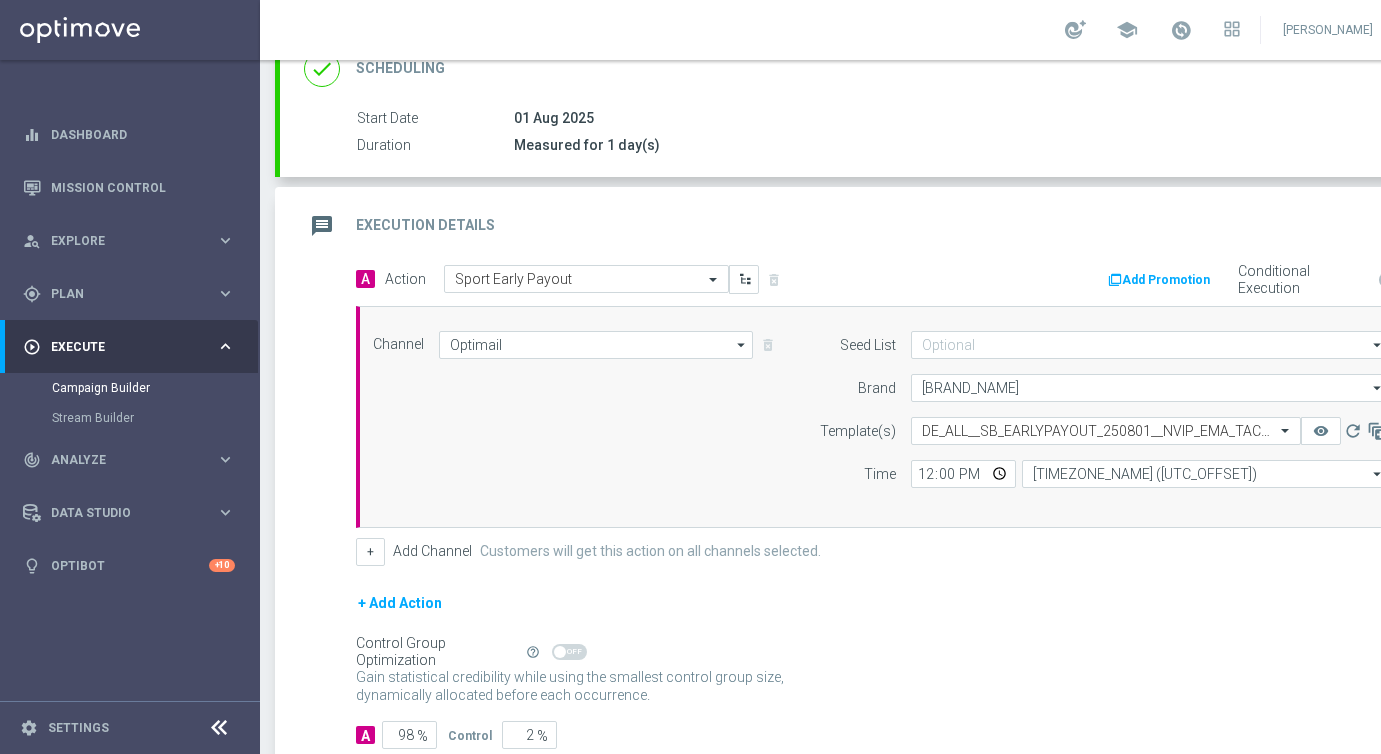scroll, scrollTop: 425, scrollLeft: 0, axis: vertical 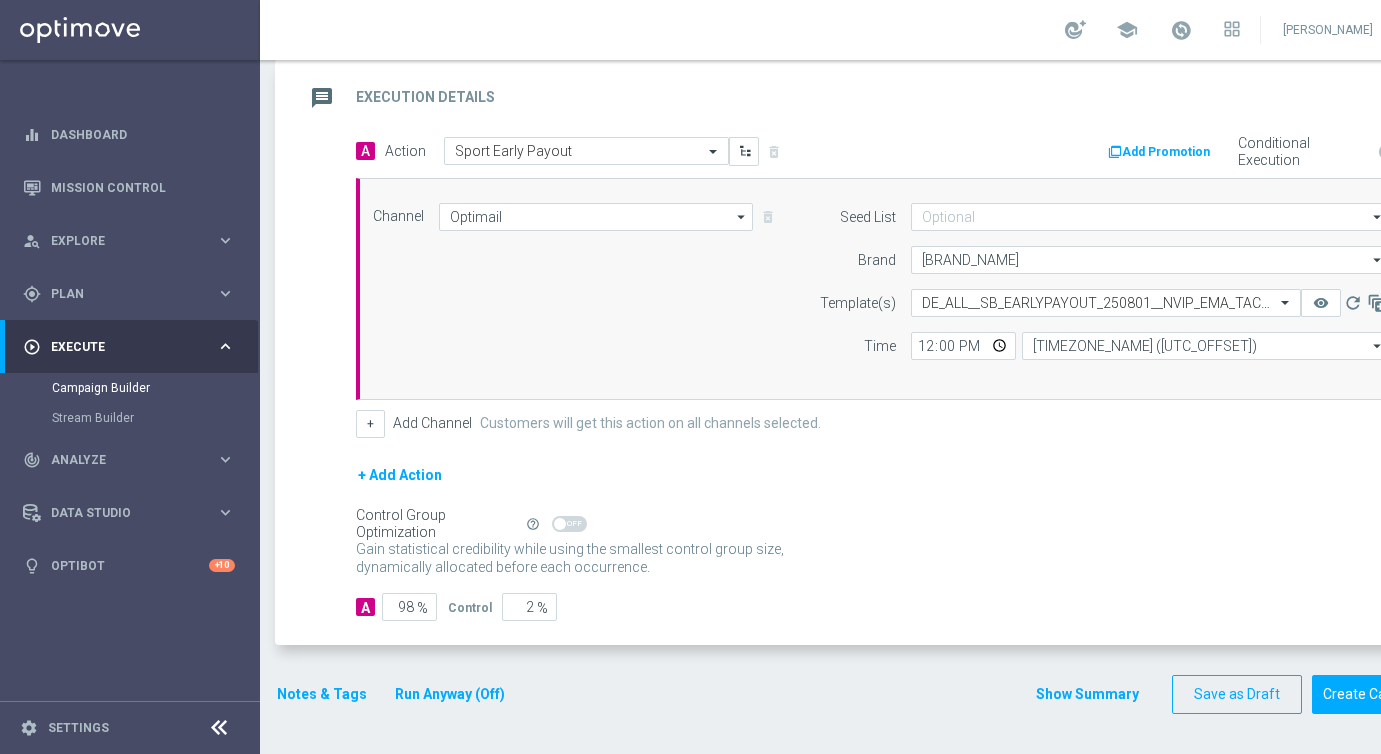 click on "Notes & Tags" 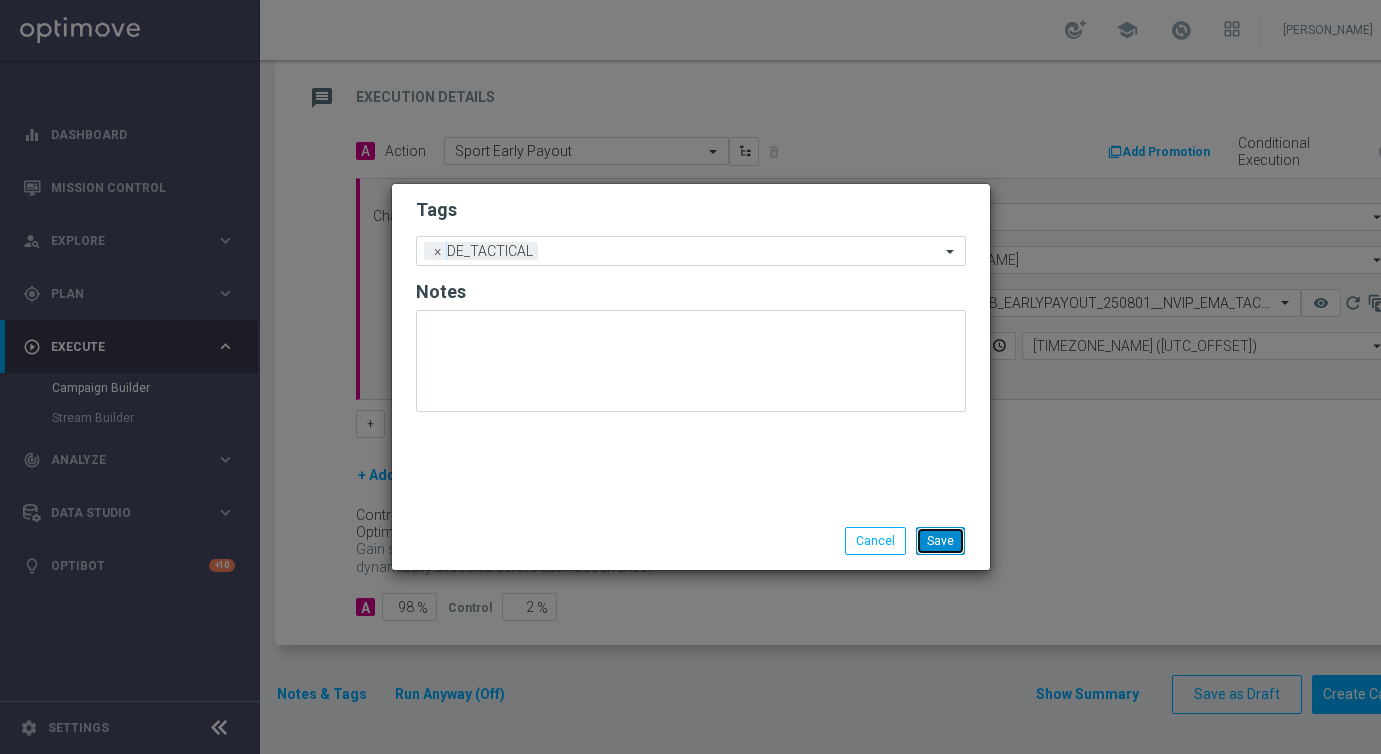 click on "Save" 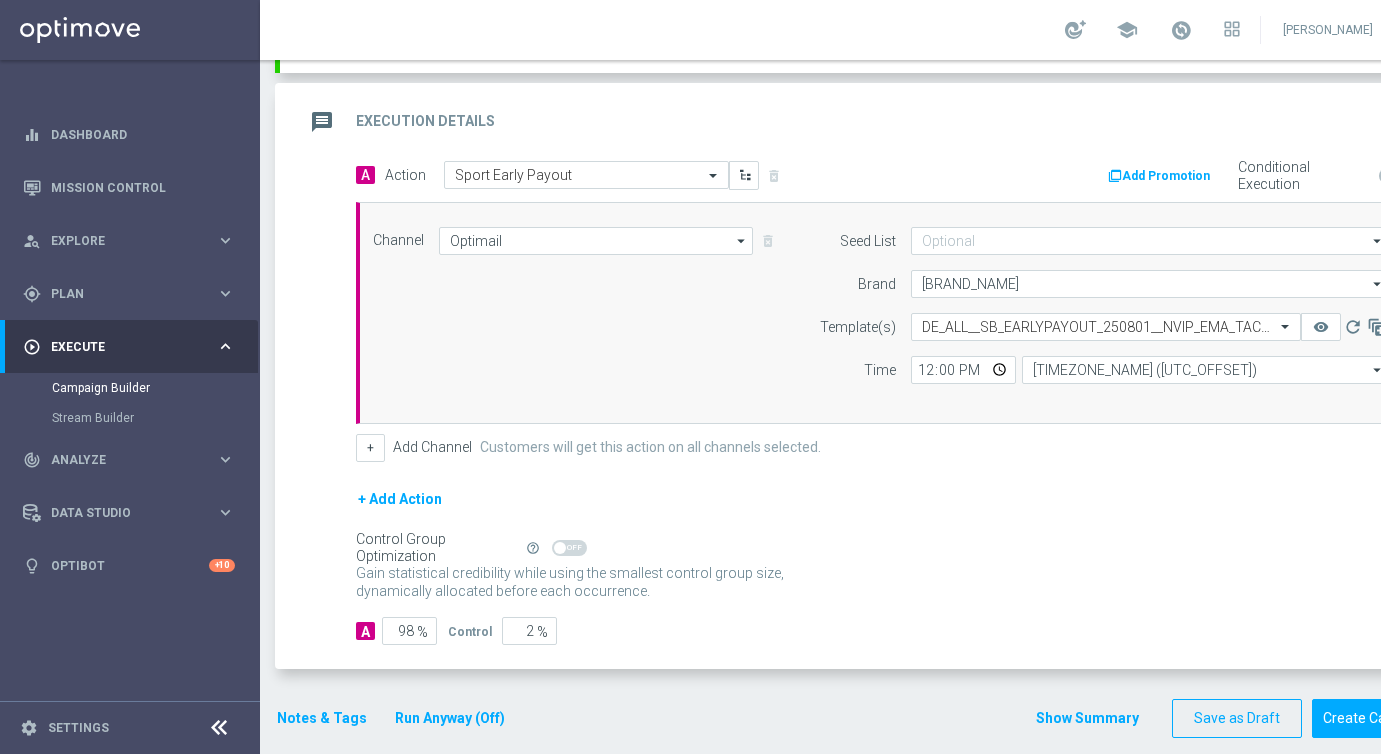 scroll, scrollTop: 425, scrollLeft: 0, axis: vertical 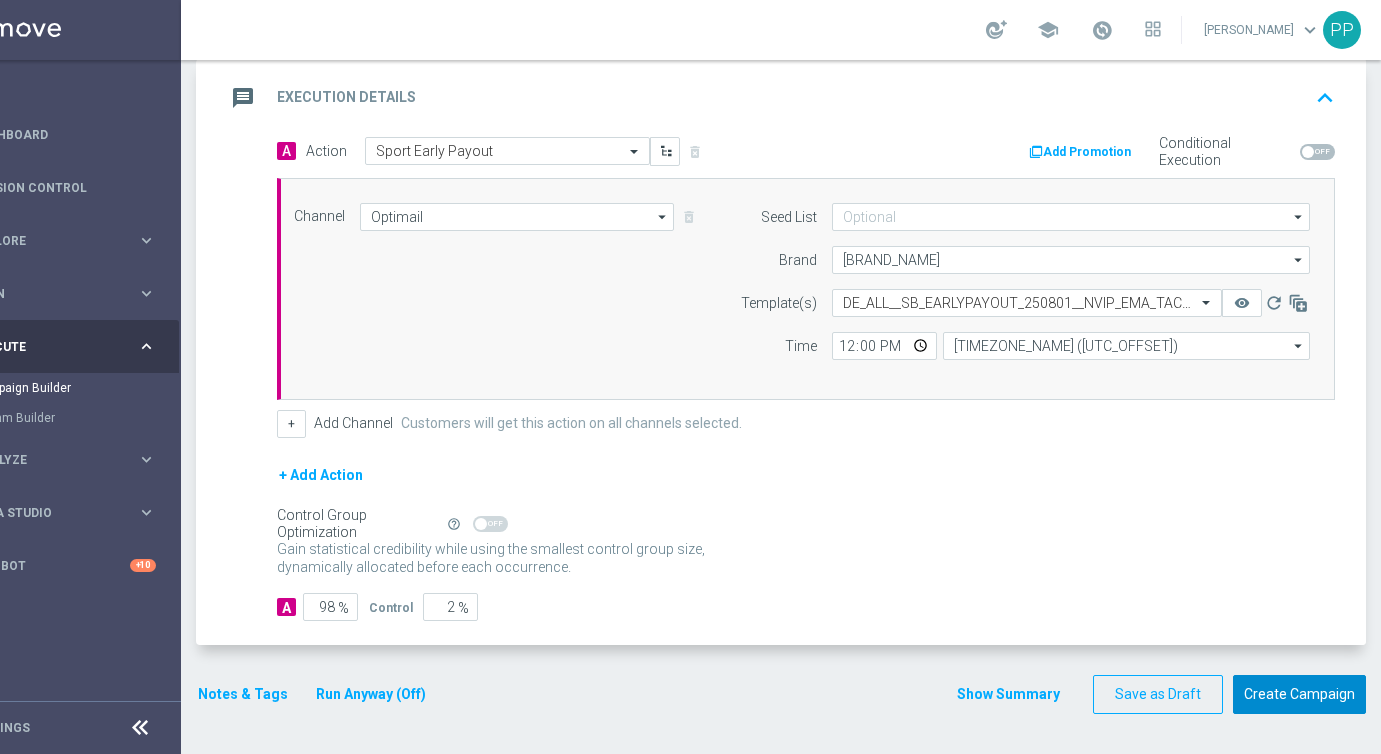 click on "Create Campaign" 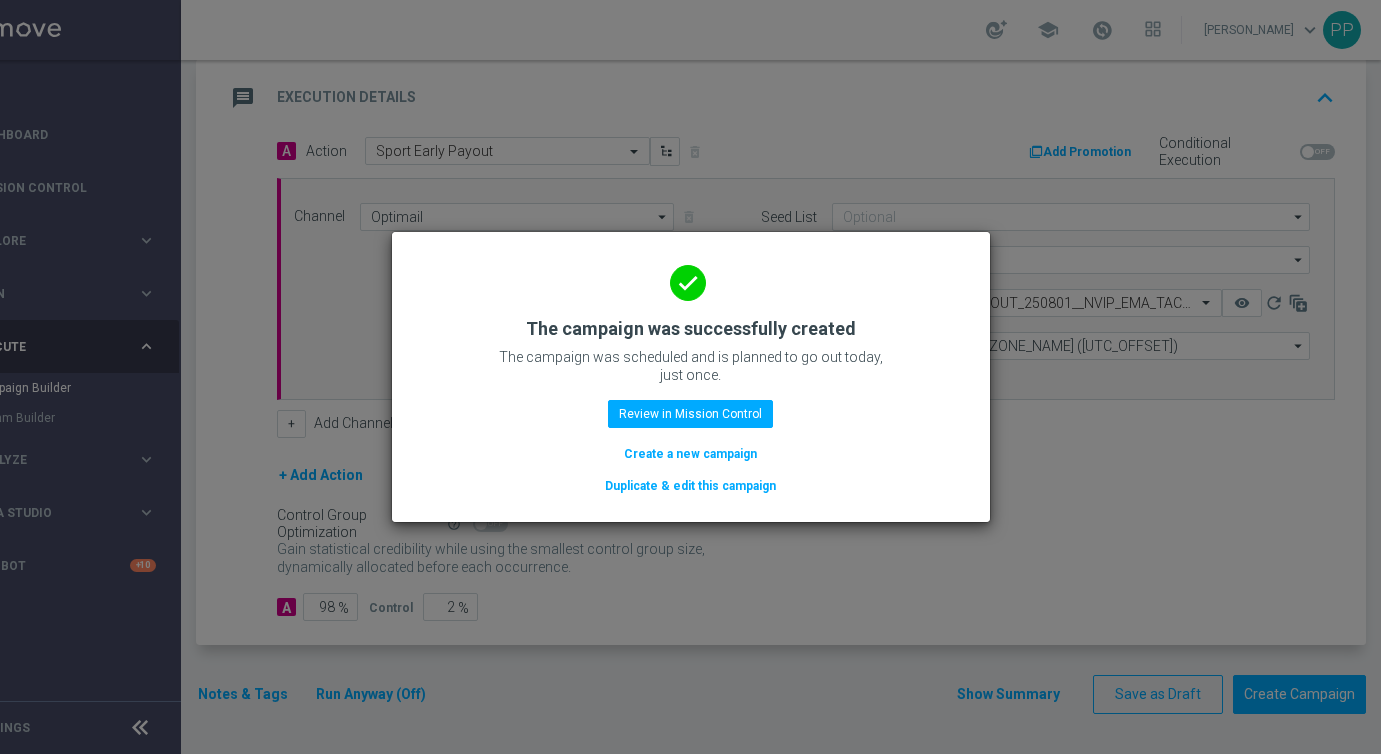 click on "Create a new campaign" 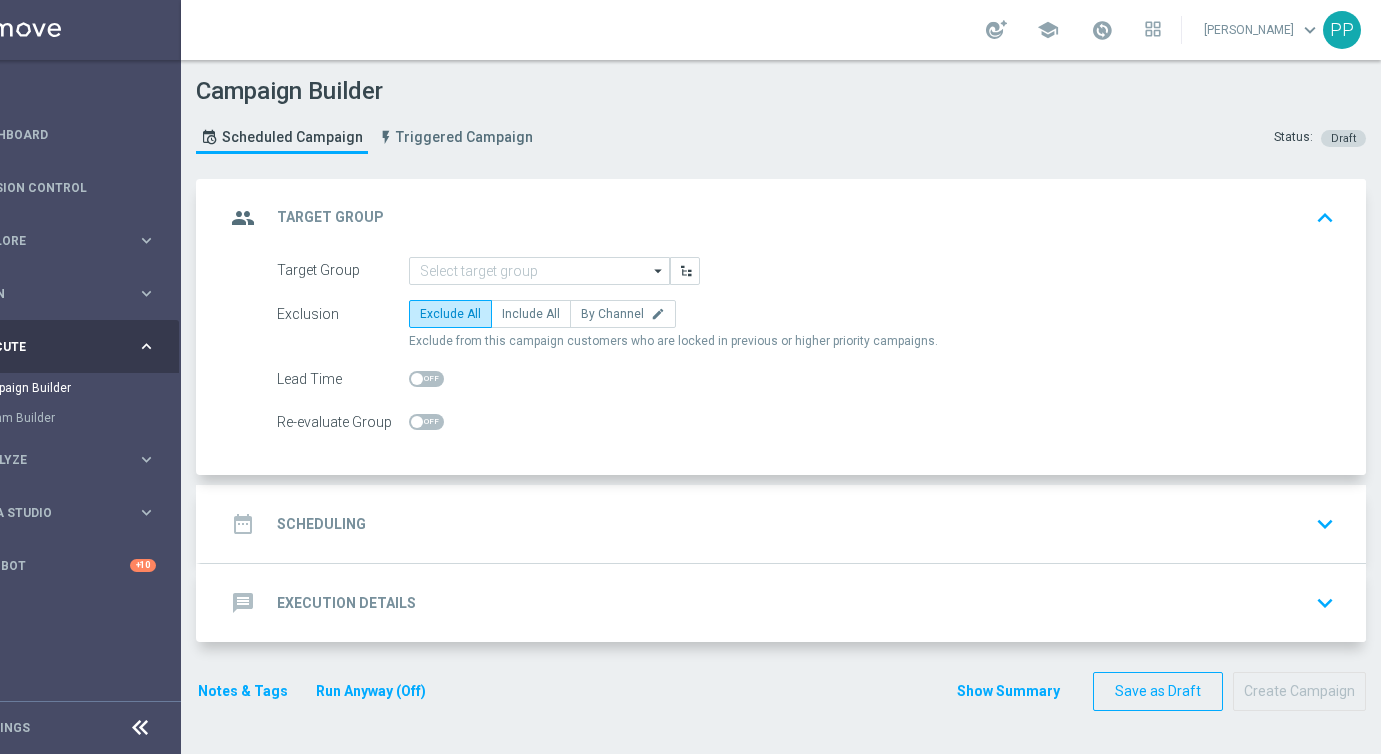 scroll, scrollTop: 0, scrollLeft: 0, axis: both 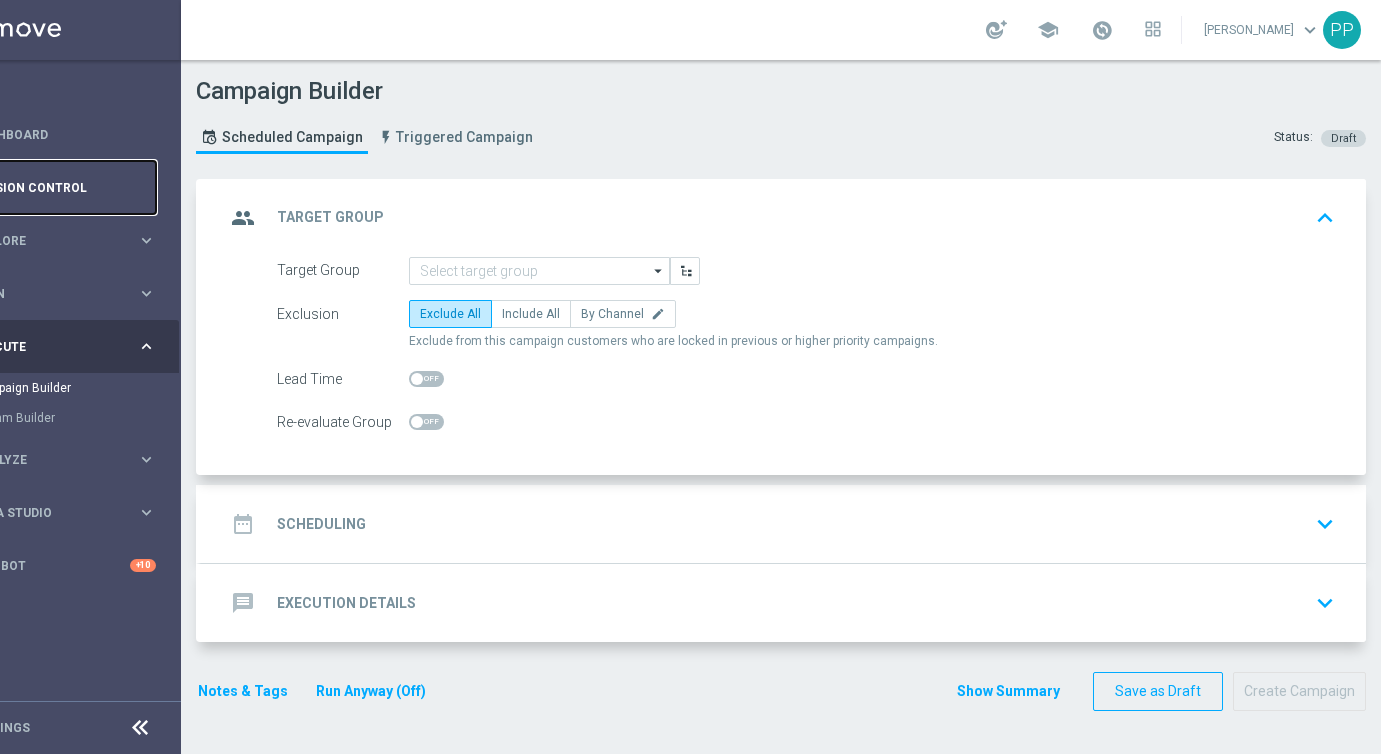 click on "Mission Control" at bounding box center [64, 187] 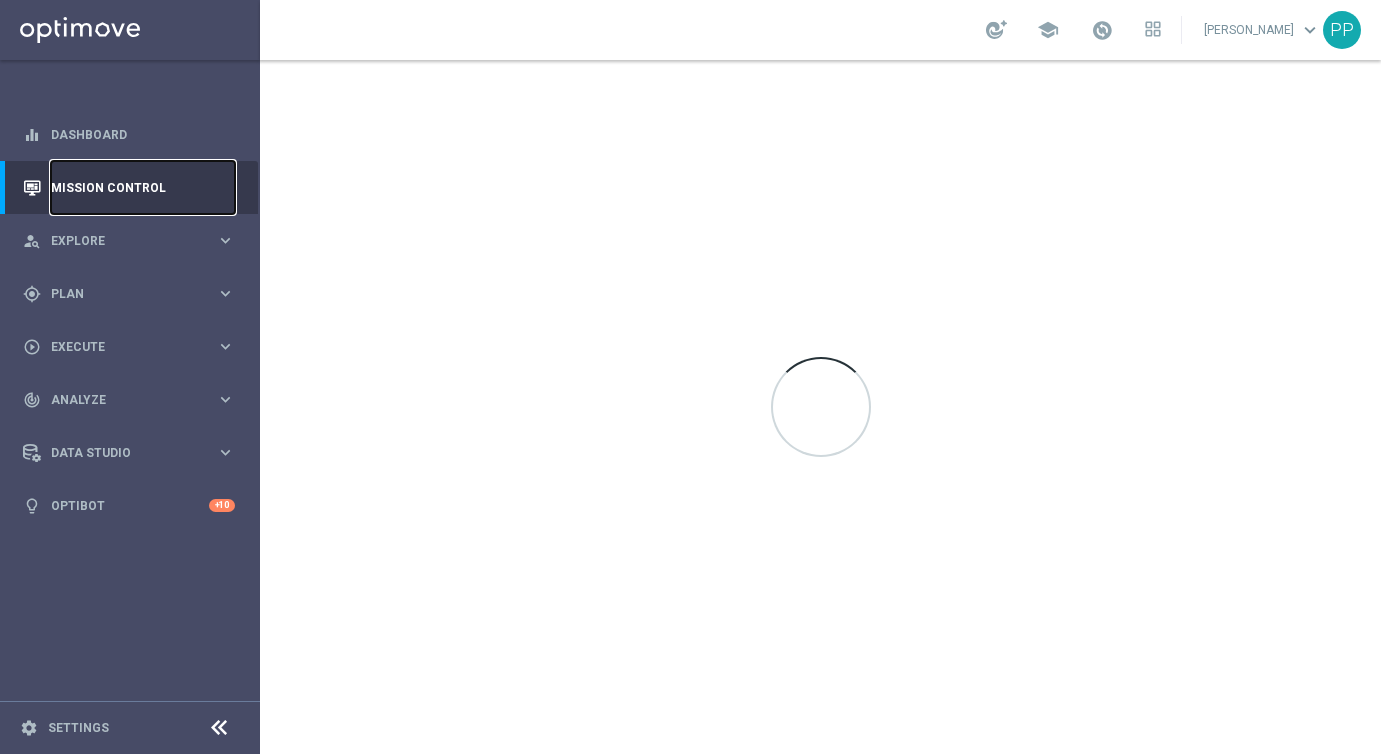 scroll, scrollTop: 0, scrollLeft: 0, axis: both 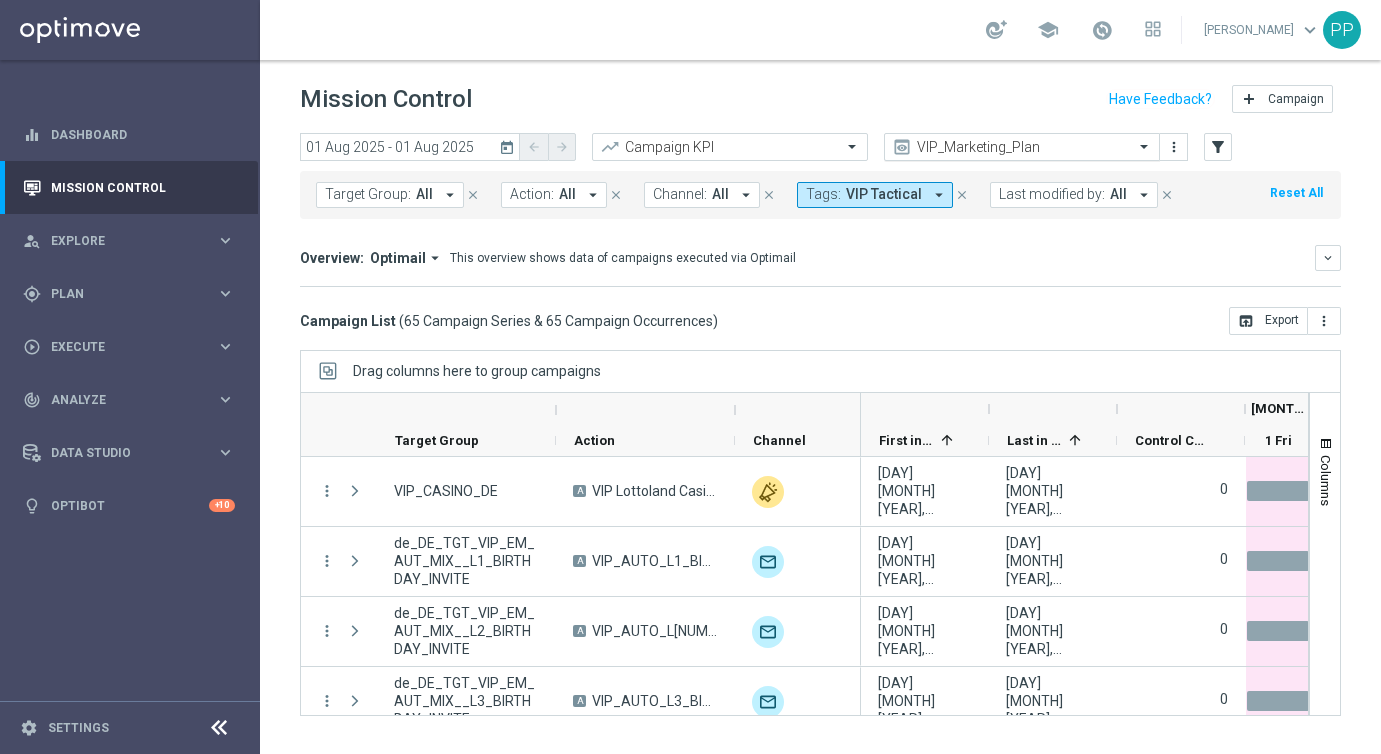 click 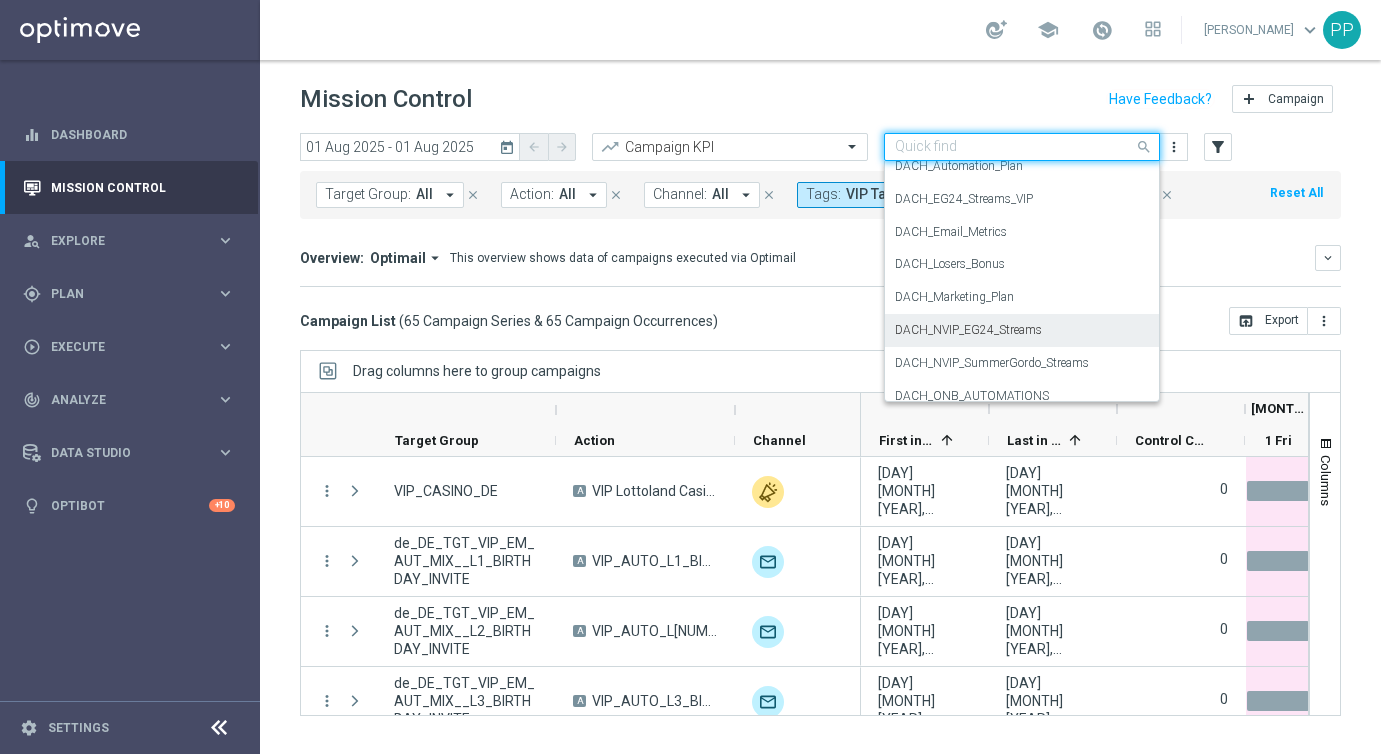 scroll, scrollTop: 129, scrollLeft: 0, axis: vertical 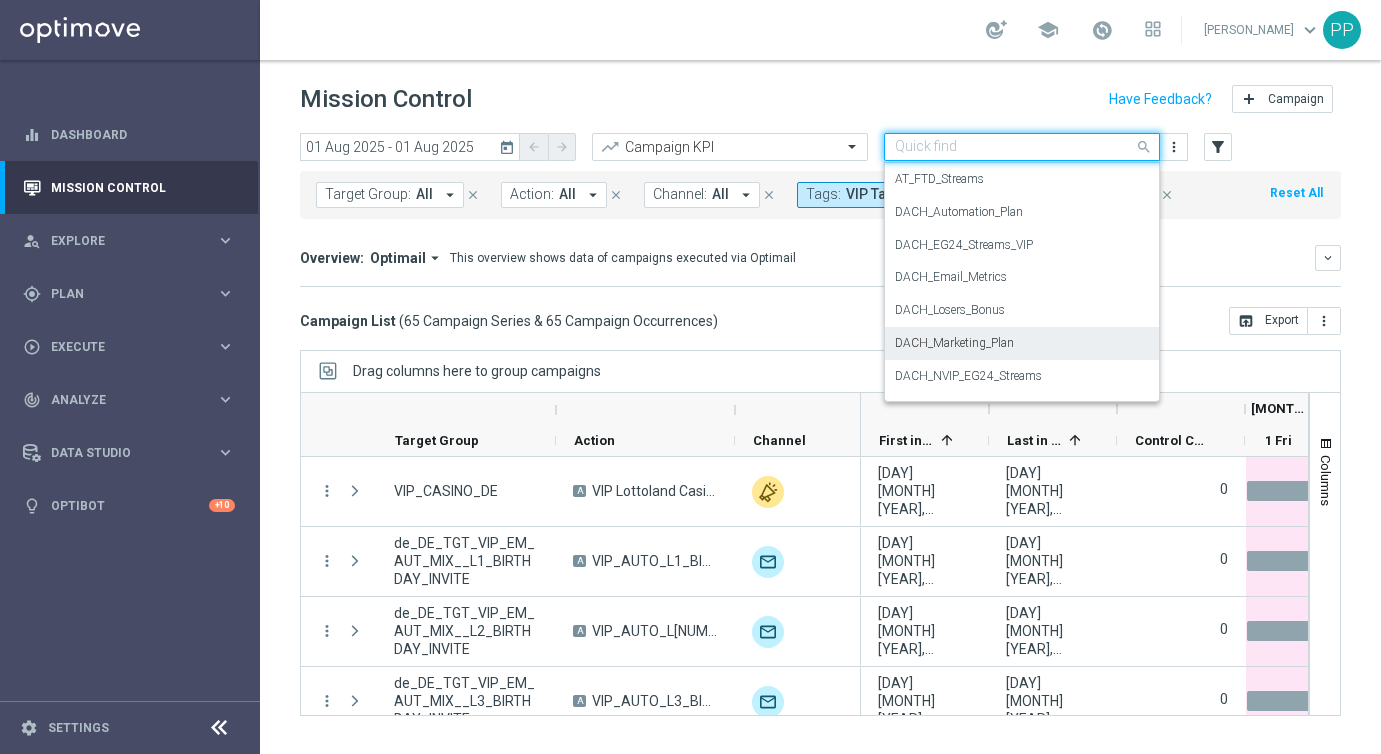 click on "DACH_Marketing_Plan" at bounding box center [954, 343] 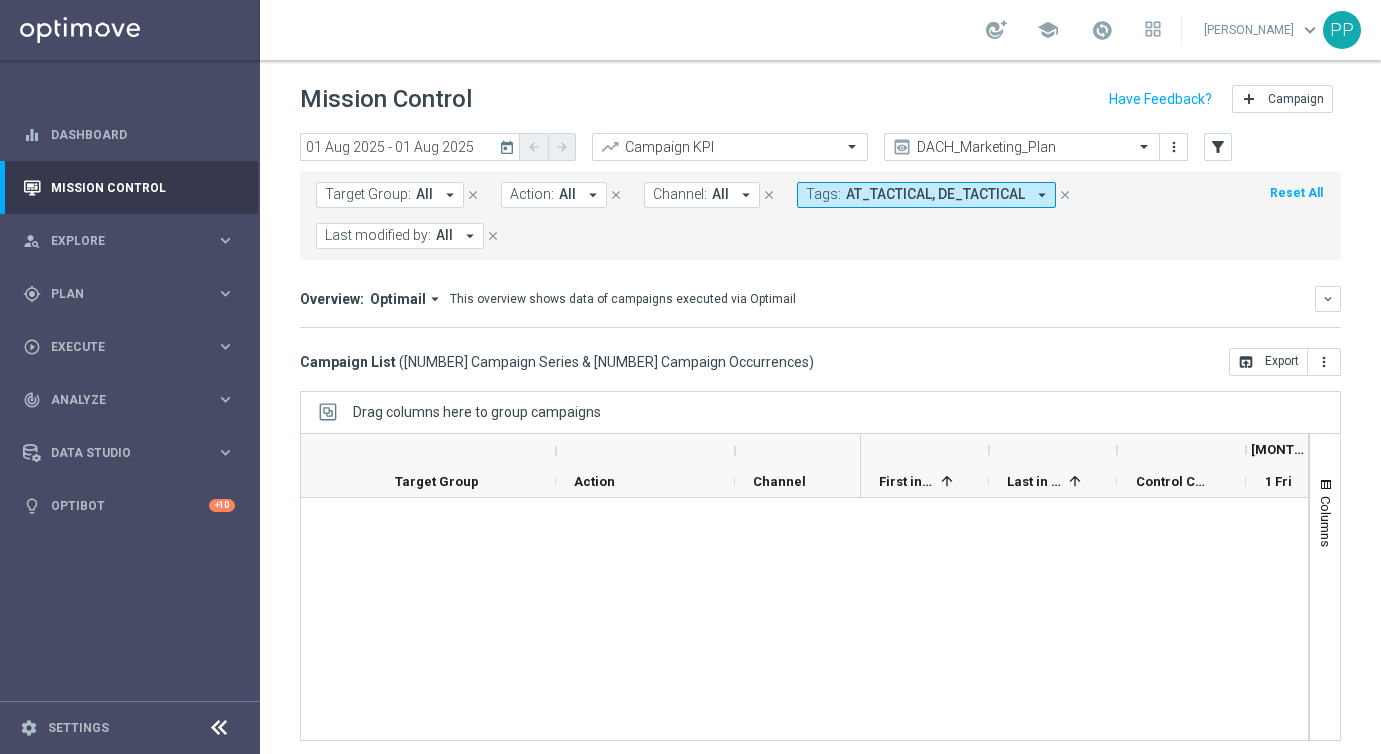 scroll, scrollTop: 1508, scrollLeft: 0, axis: vertical 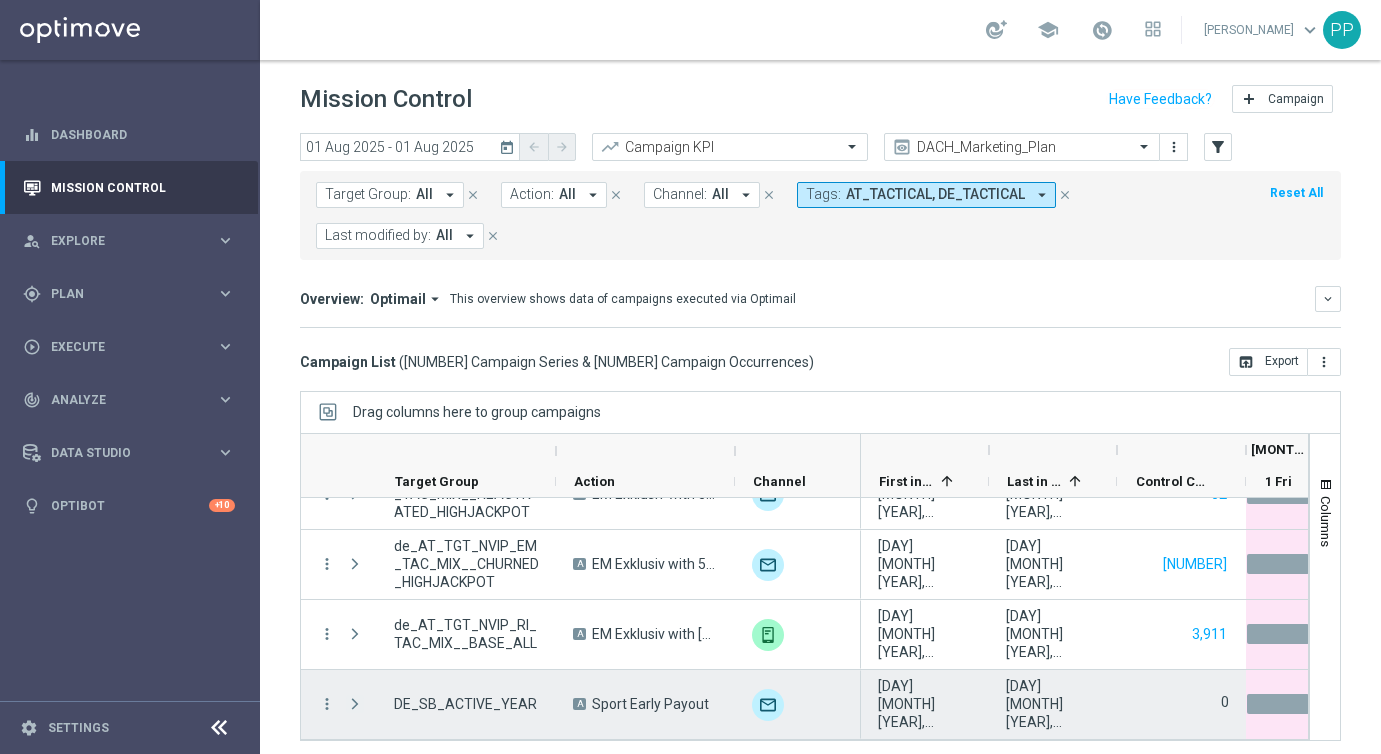 click at bounding box center (355, 704) 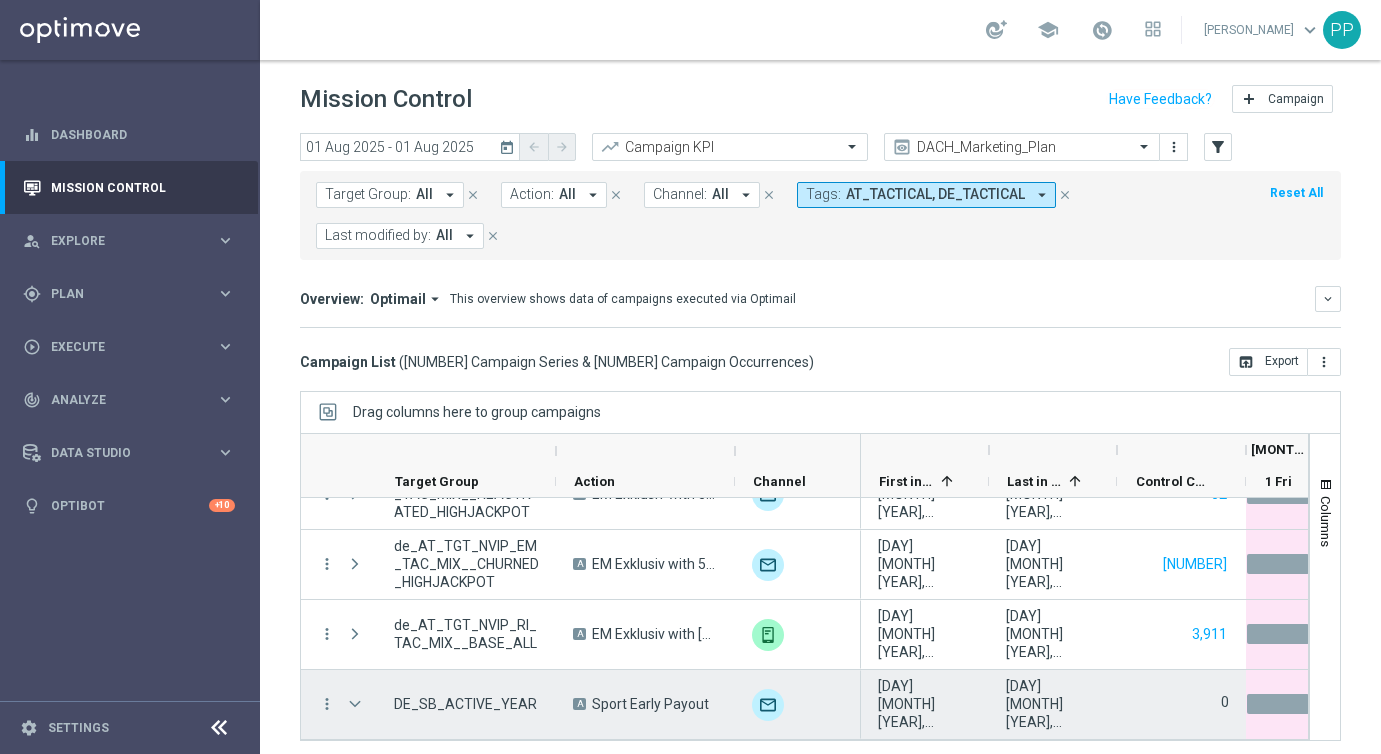 scroll, scrollTop: 1637, scrollLeft: 0, axis: vertical 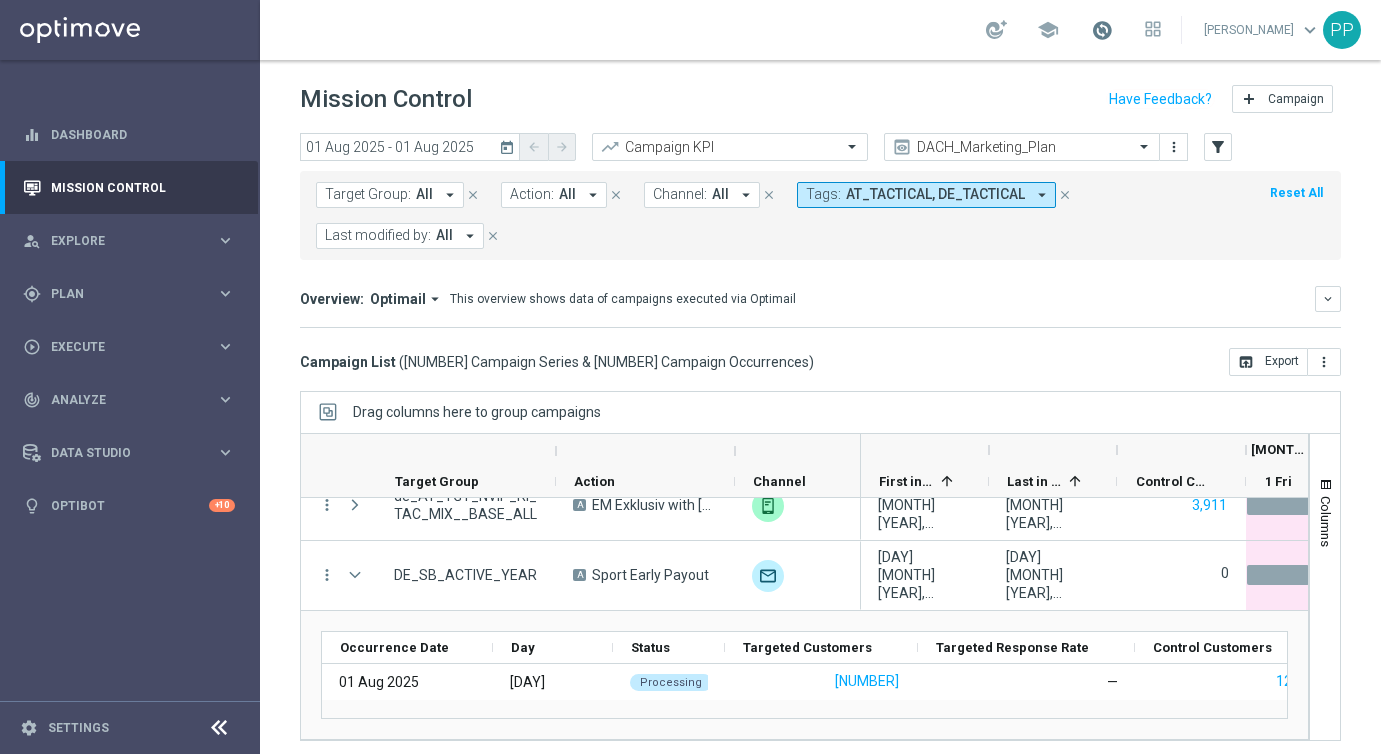 click at bounding box center (1102, 30) 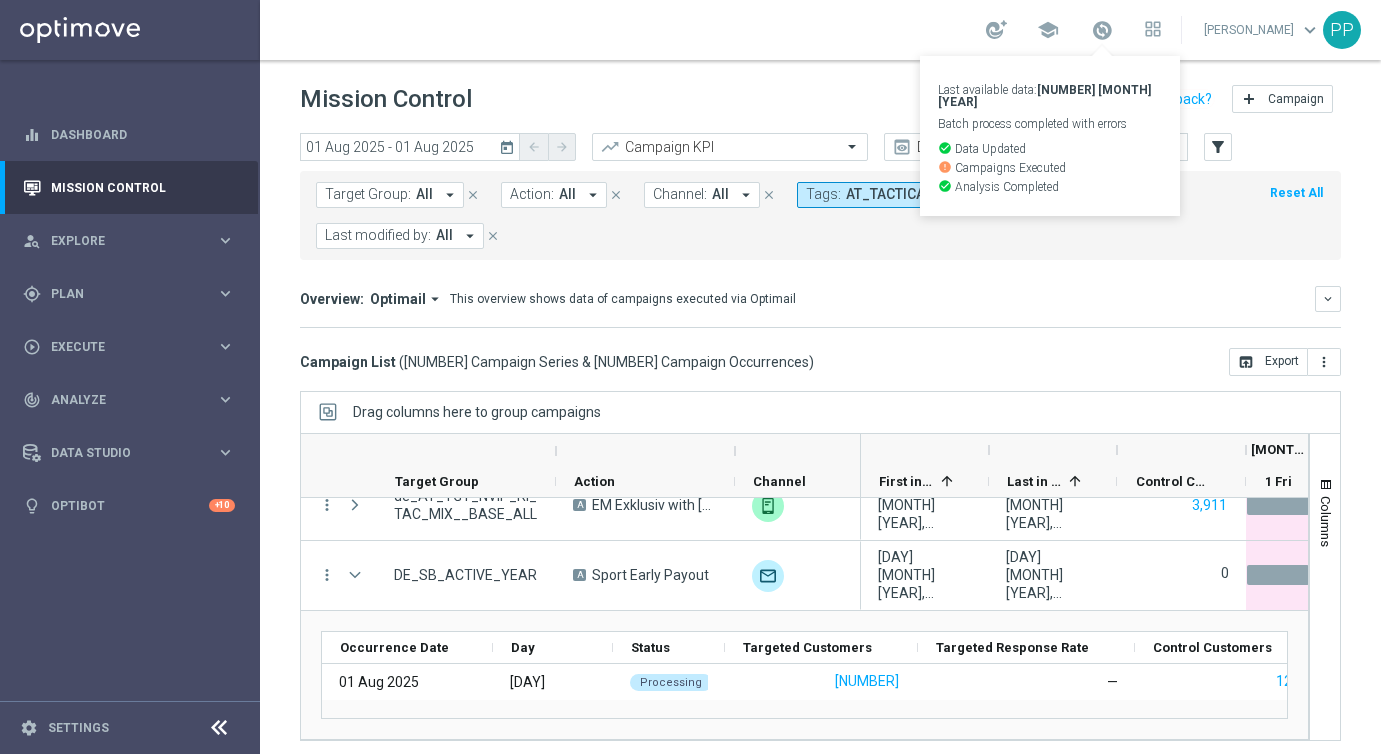 click on "Mission Control
add
Campaign" 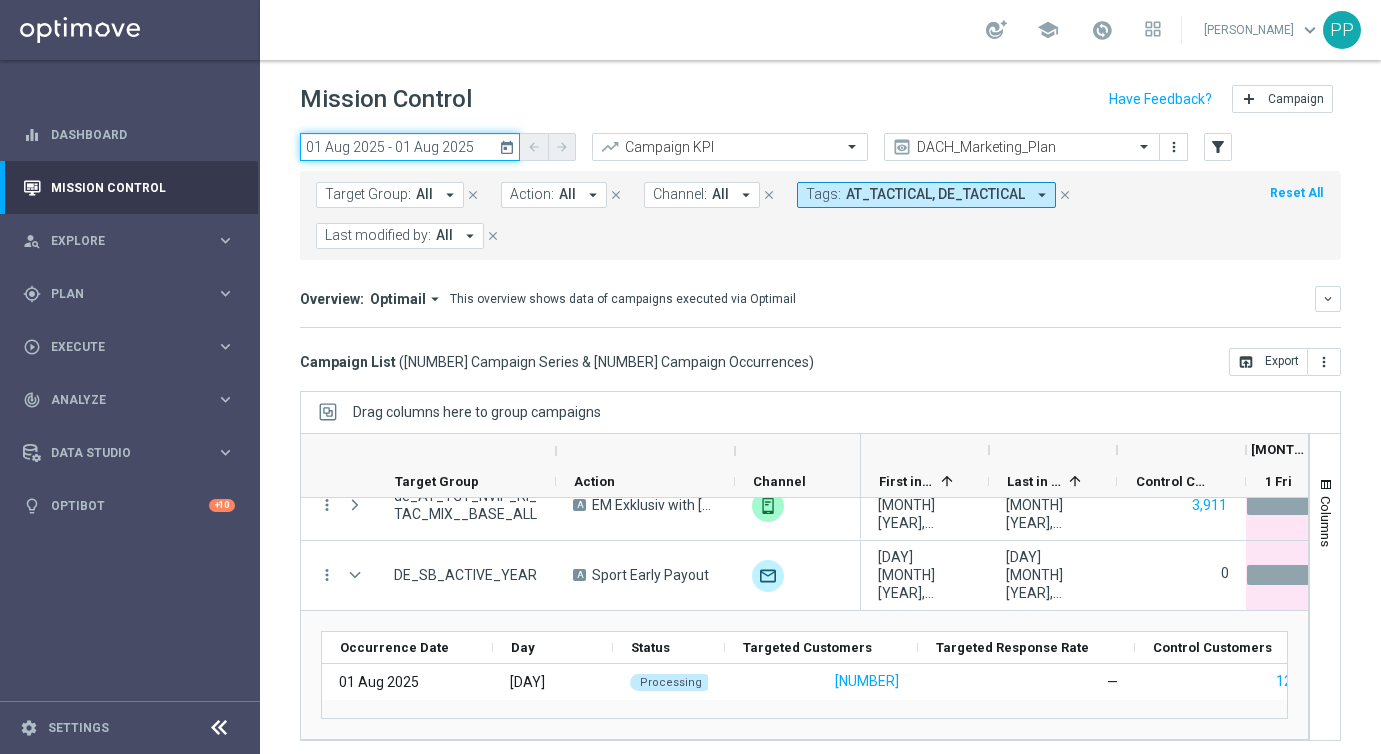 click on "01 Aug 2025 - 01 Aug 2025" 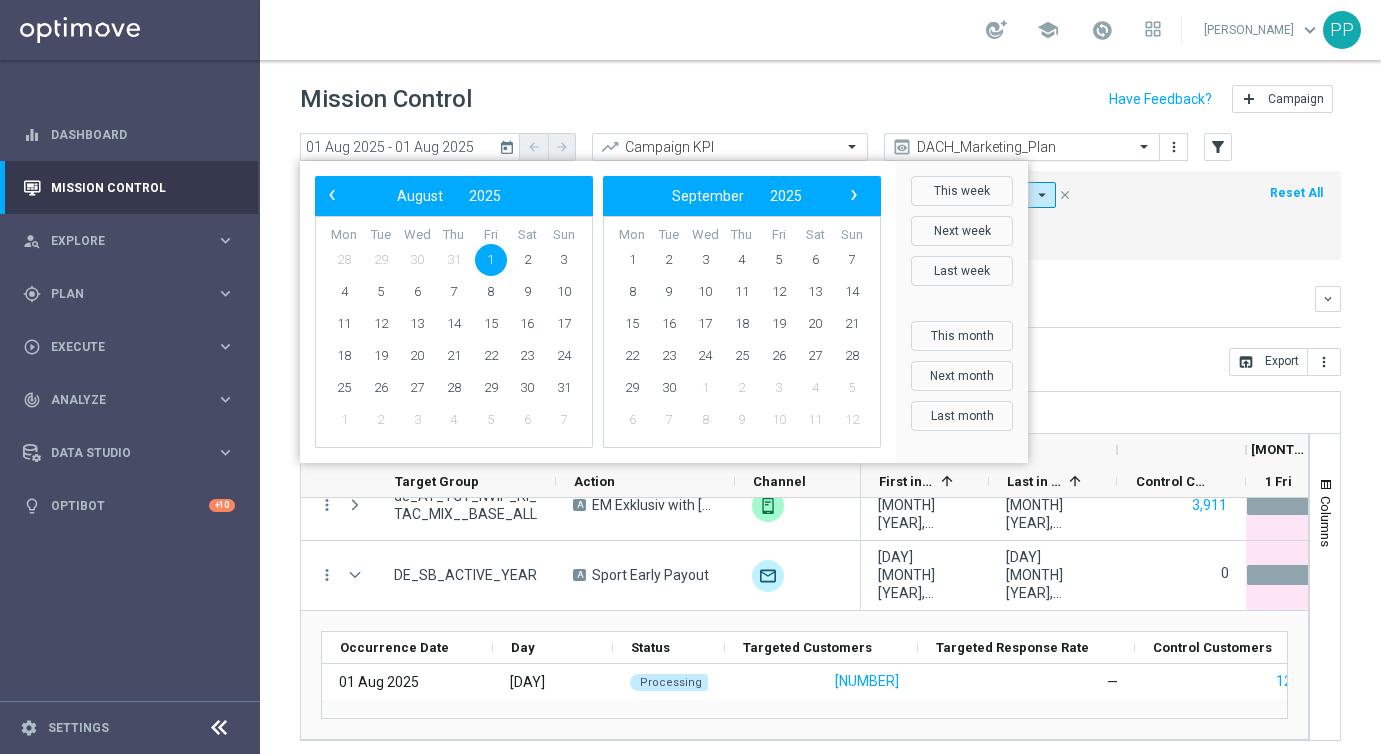 click 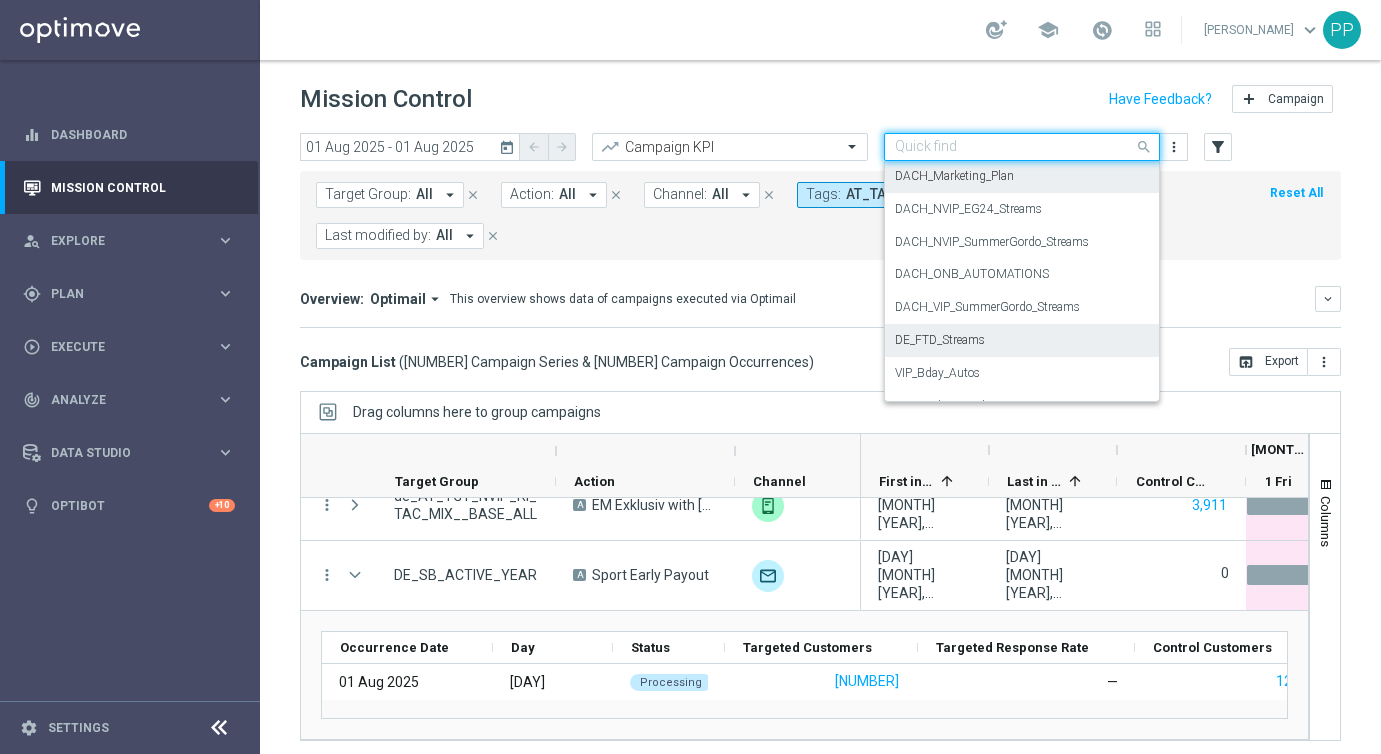 scroll, scrollTop: 321, scrollLeft: 0, axis: vertical 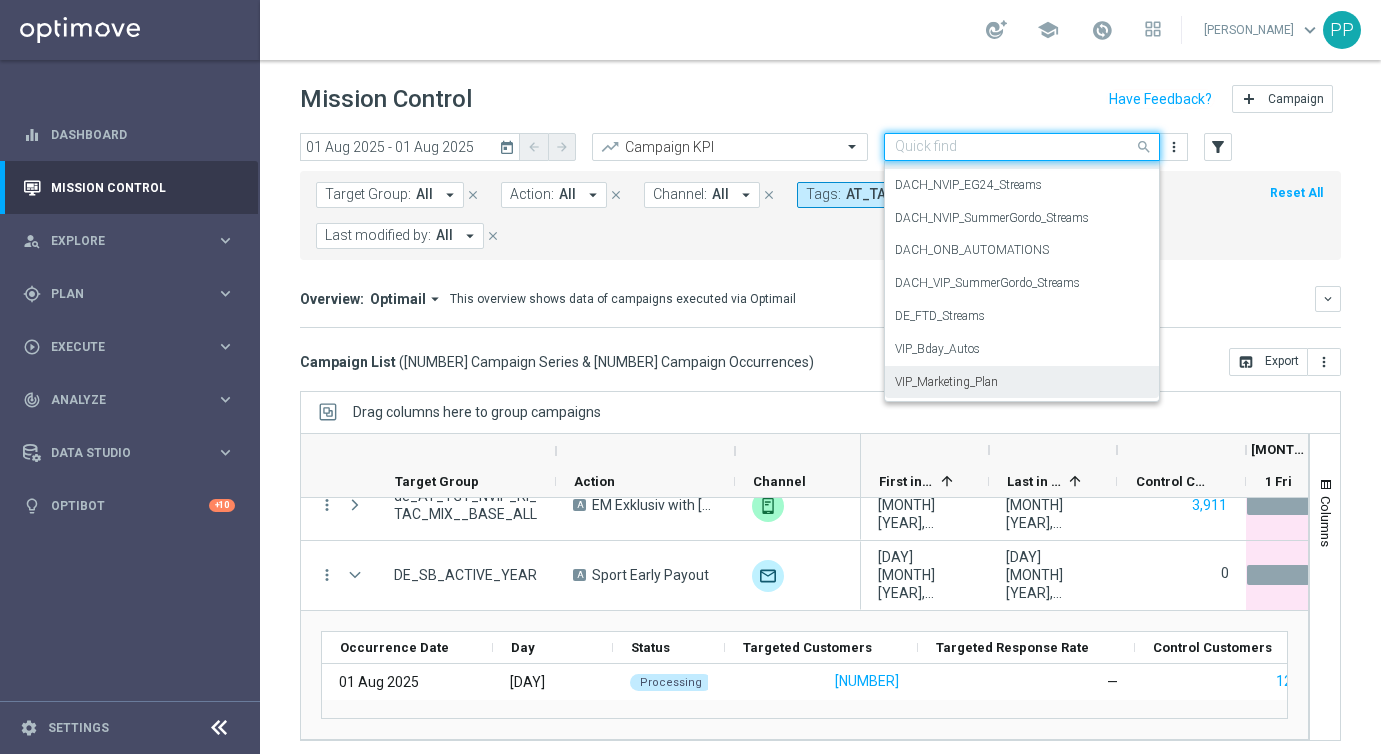 click on "VIP_Marketing_Plan" at bounding box center (946, 382) 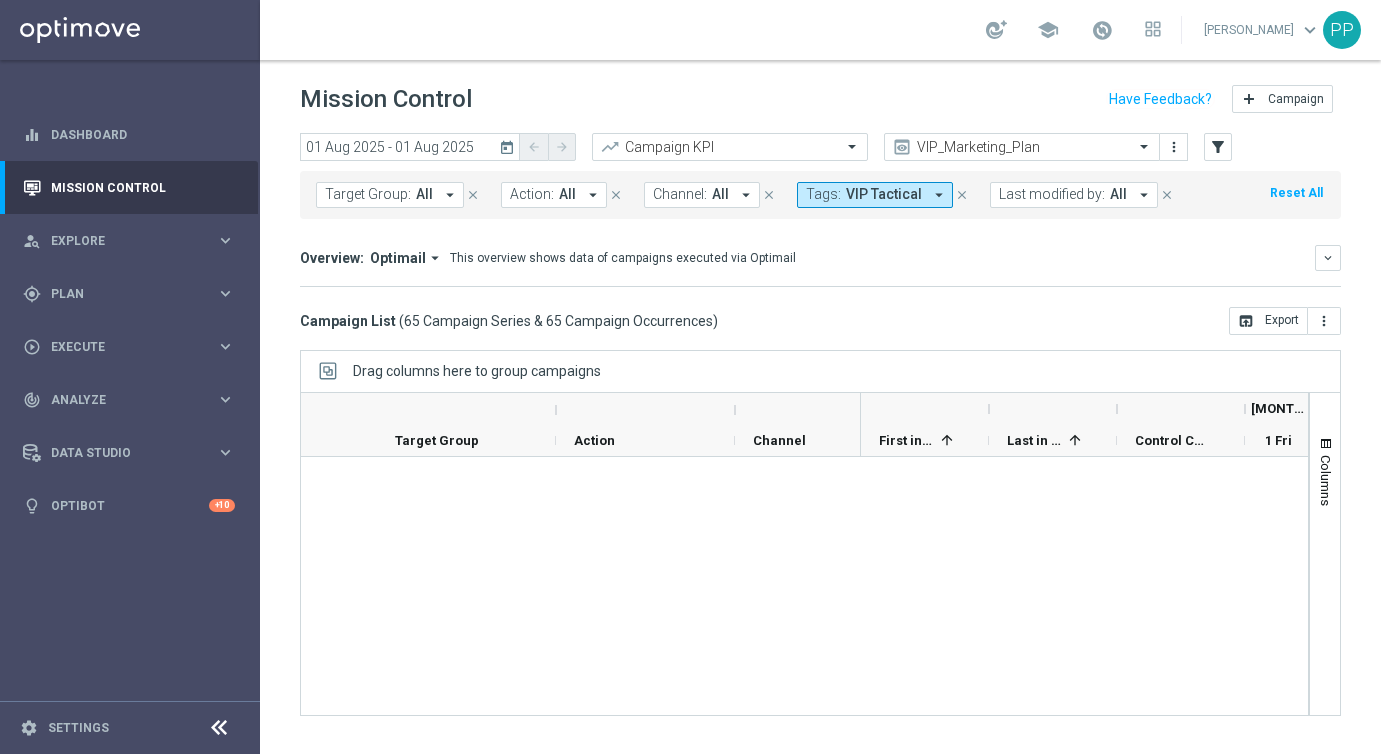 scroll, scrollTop: 4292, scrollLeft: 0, axis: vertical 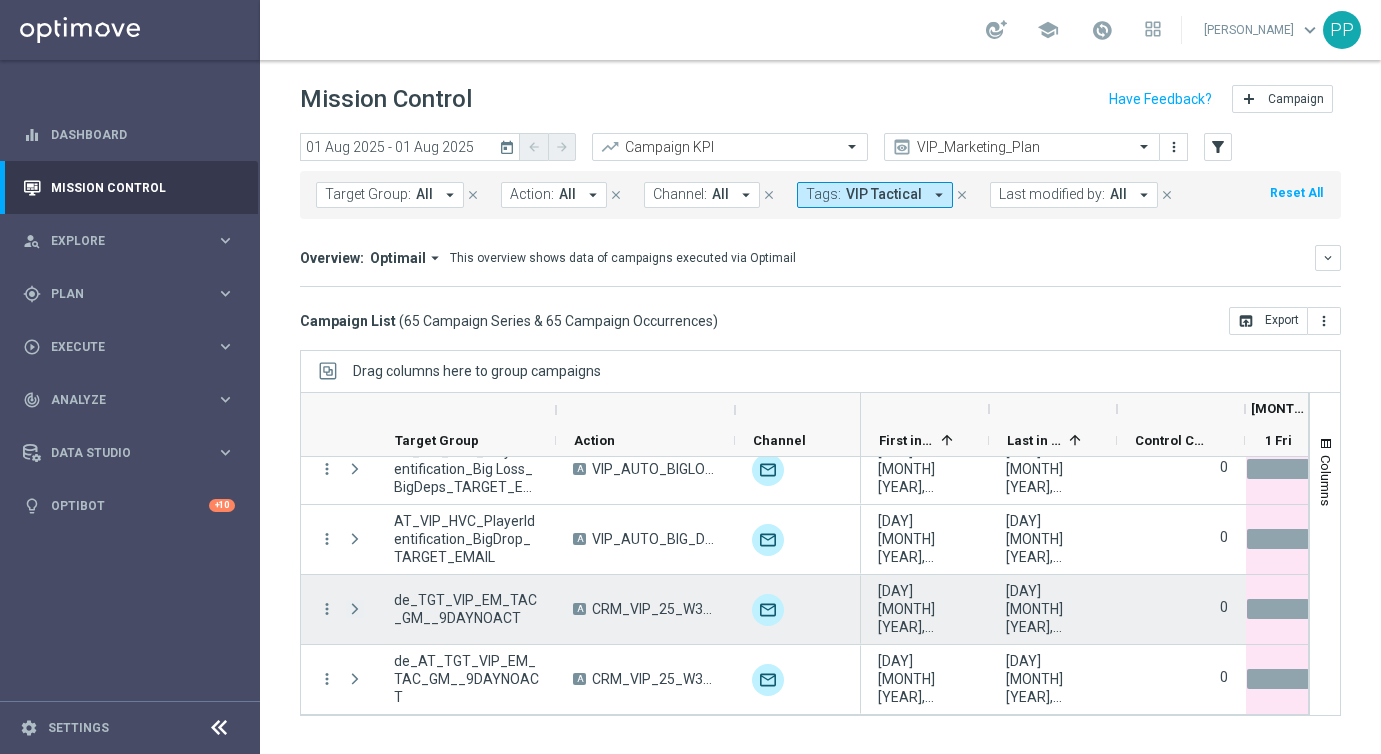 click at bounding box center [355, 609] 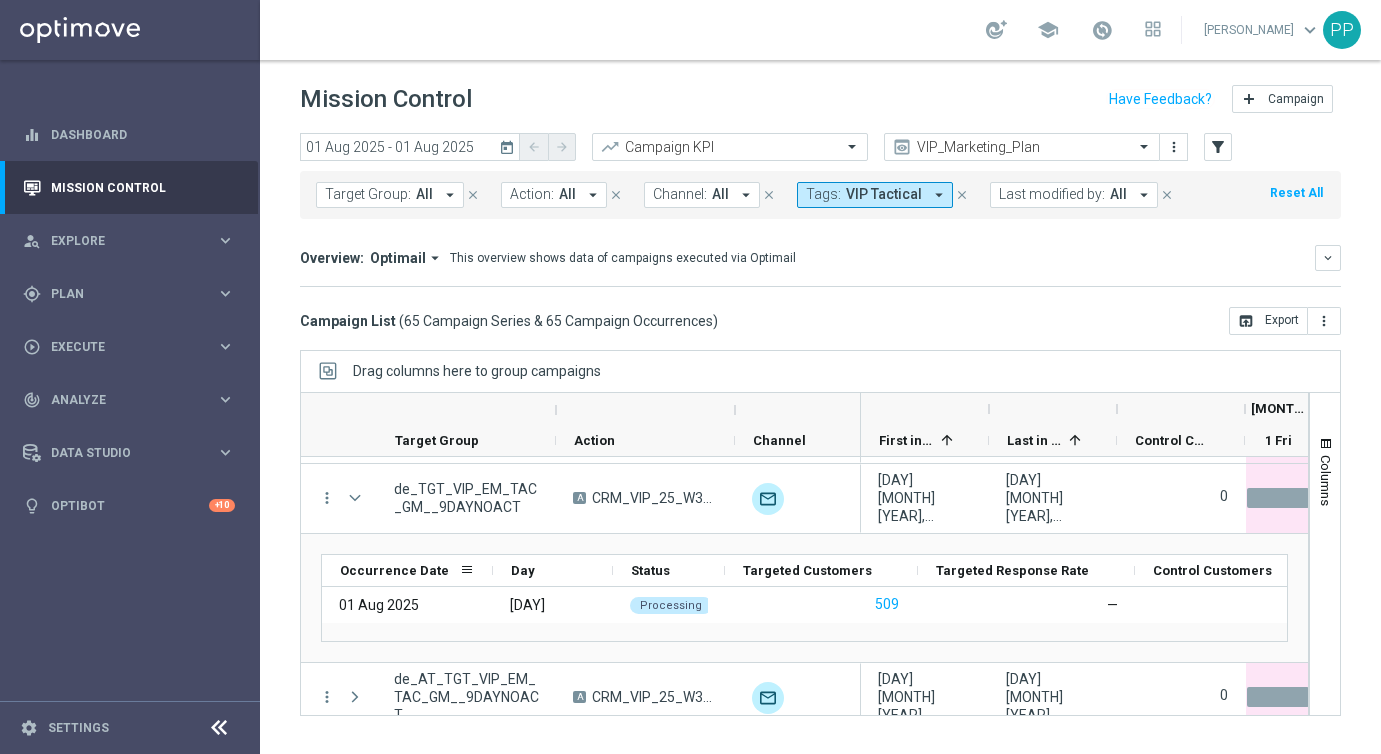 scroll, scrollTop: 4421, scrollLeft: 0, axis: vertical 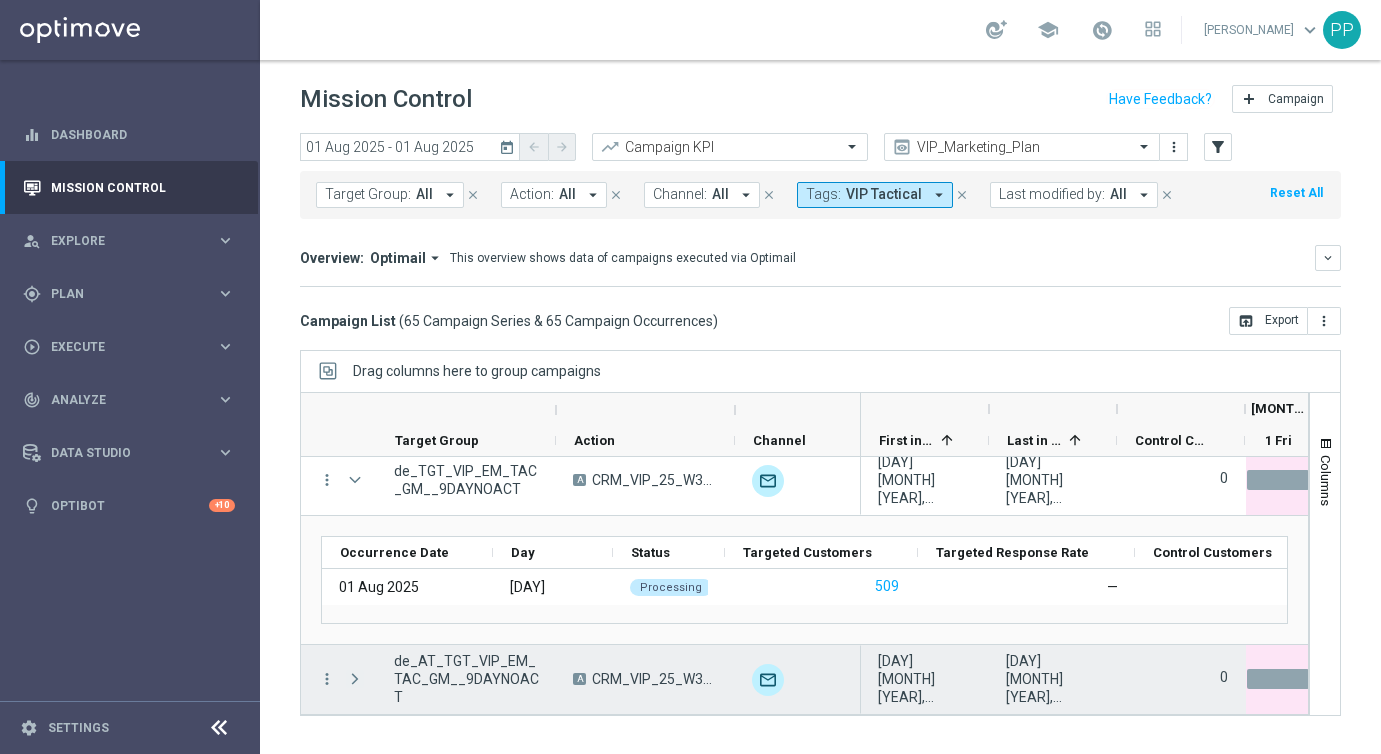click at bounding box center [355, 679] 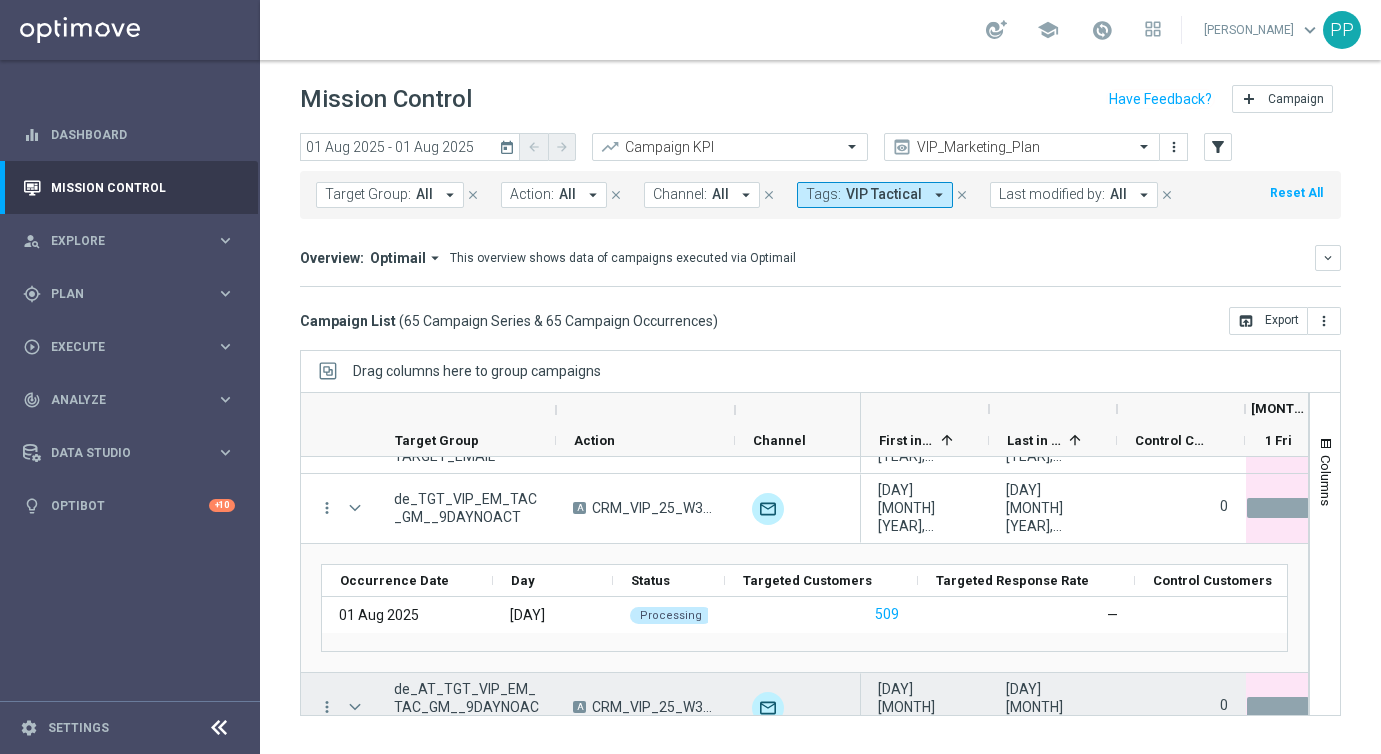 scroll, scrollTop: 4365, scrollLeft: 0, axis: vertical 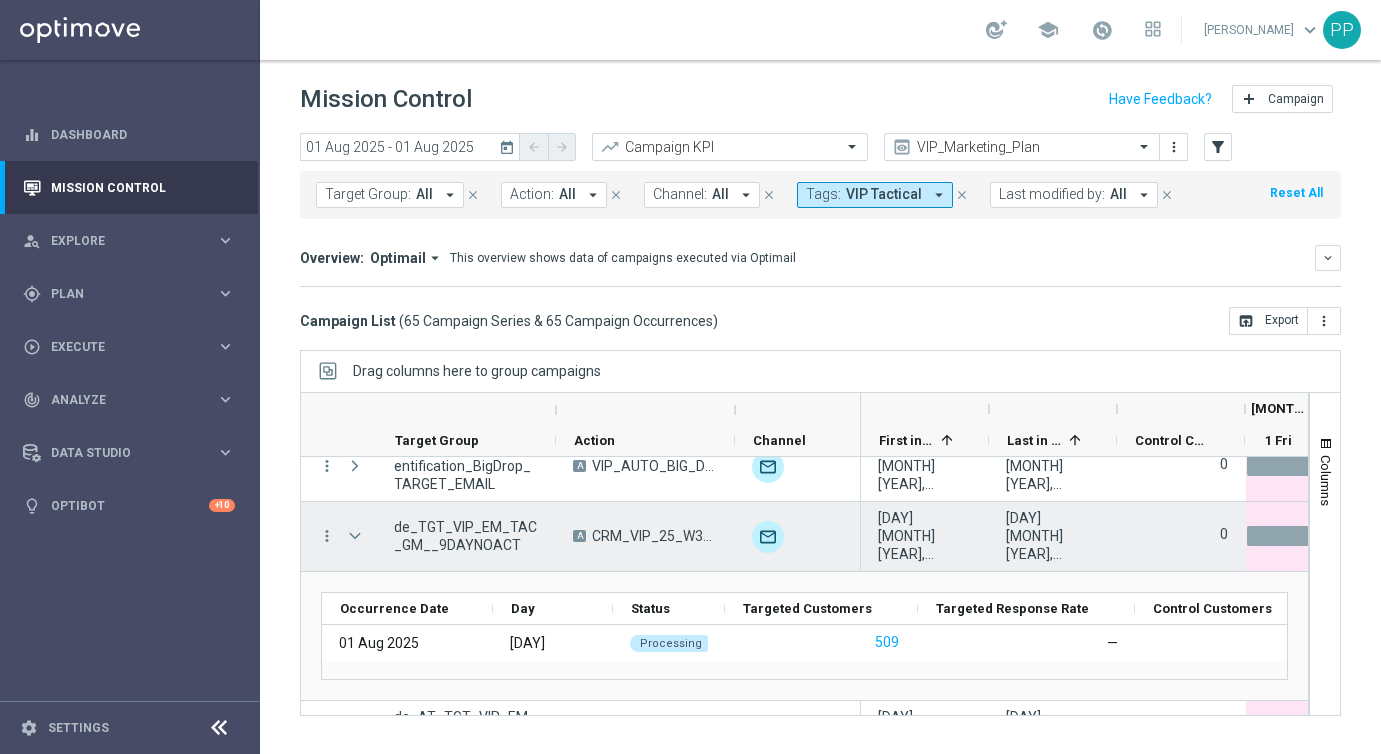 click at bounding box center (355, 536) 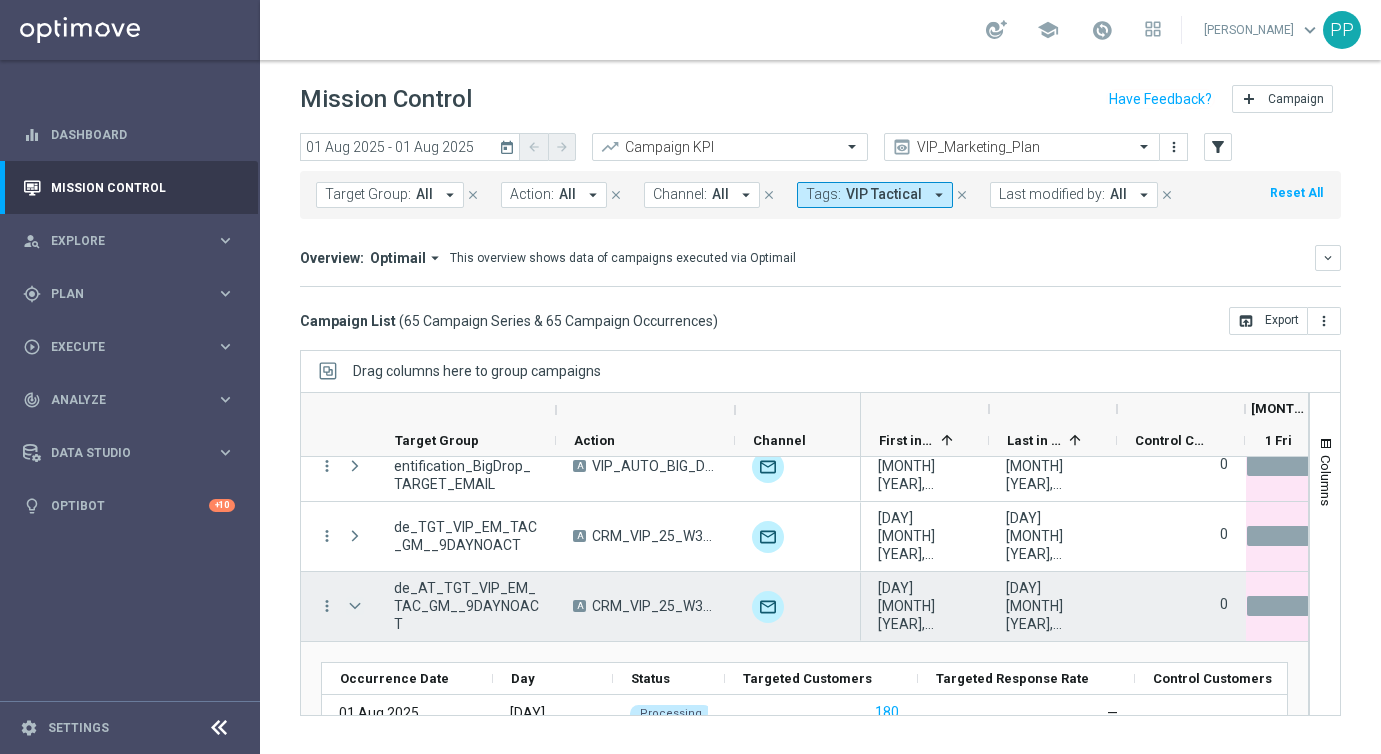 click at bounding box center (355, 606) 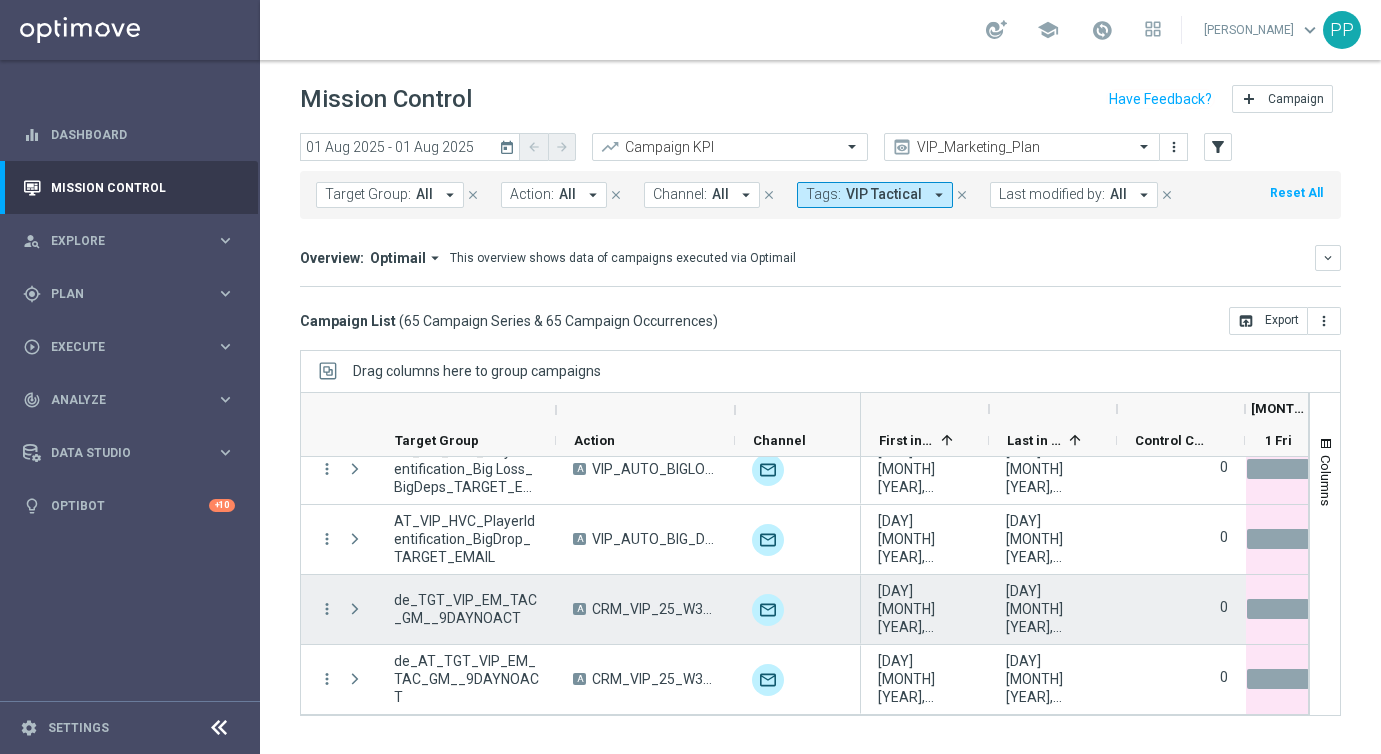 scroll, scrollTop: 4292, scrollLeft: 0, axis: vertical 